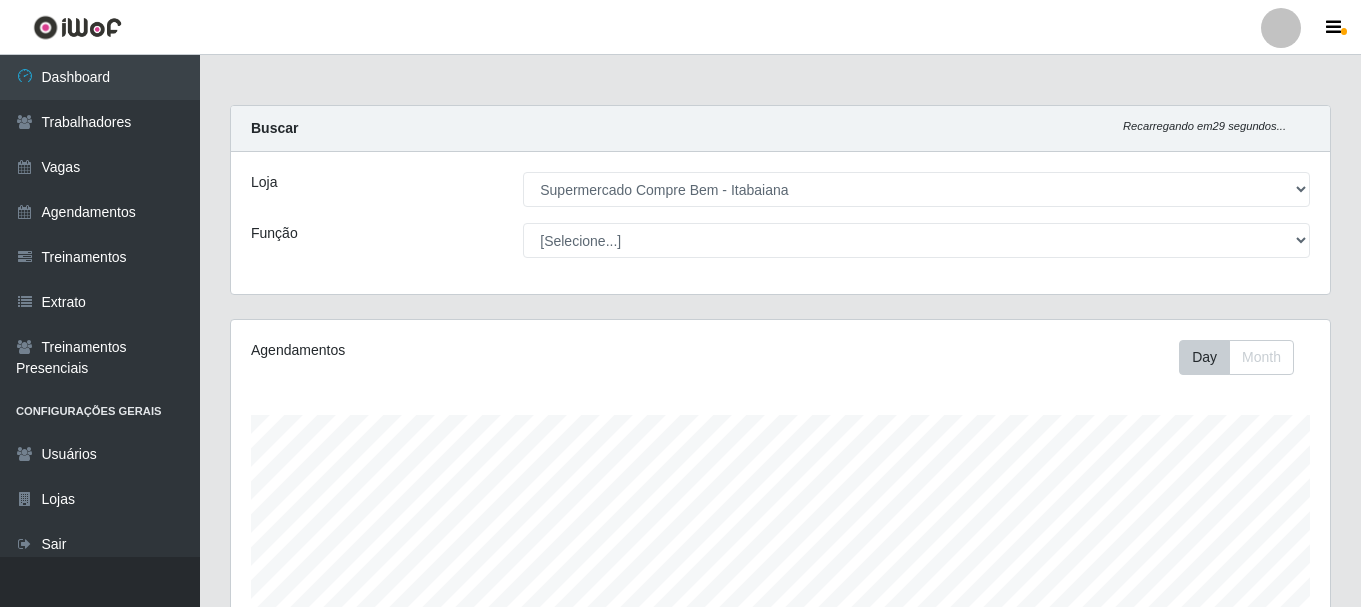 select on "264" 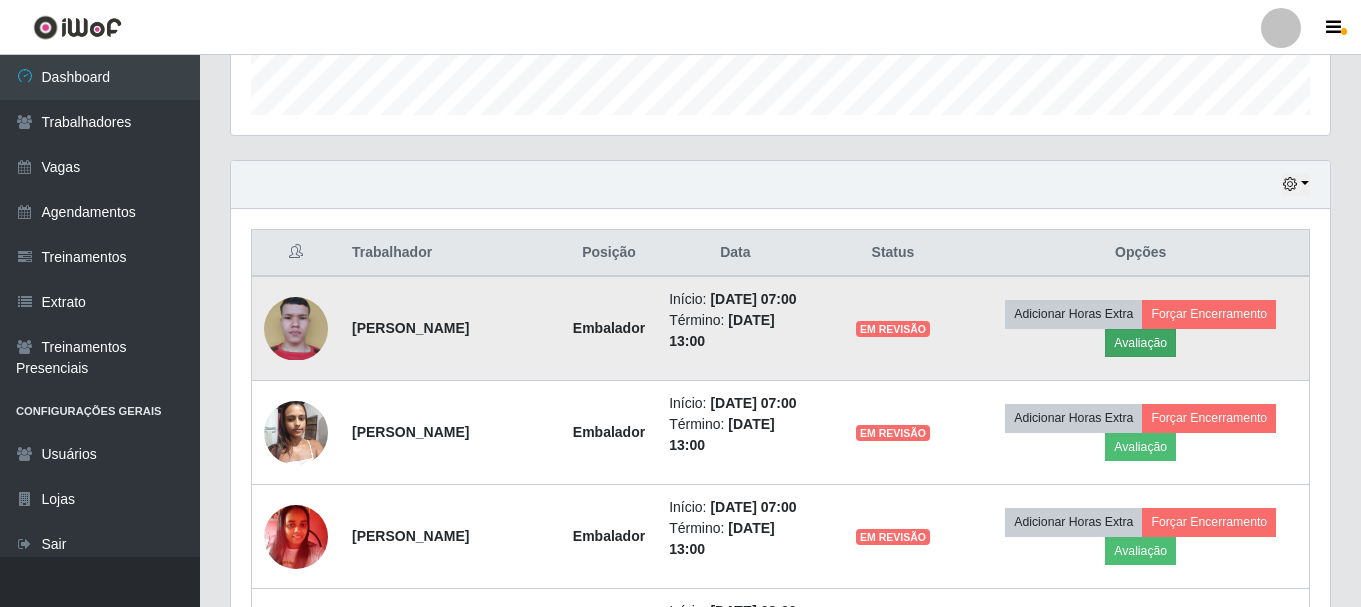 scroll, scrollTop: 999585, scrollLeft: 998901, axis: both 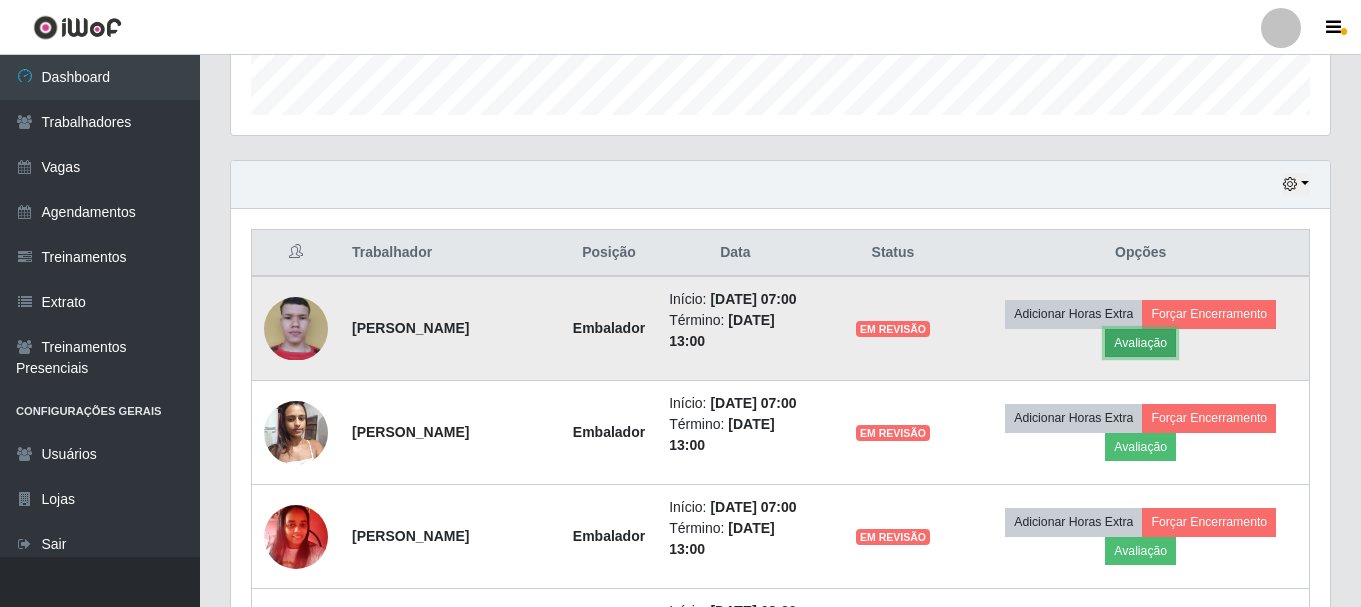 click on "Avaliação" at bounding box center [1140, 343] 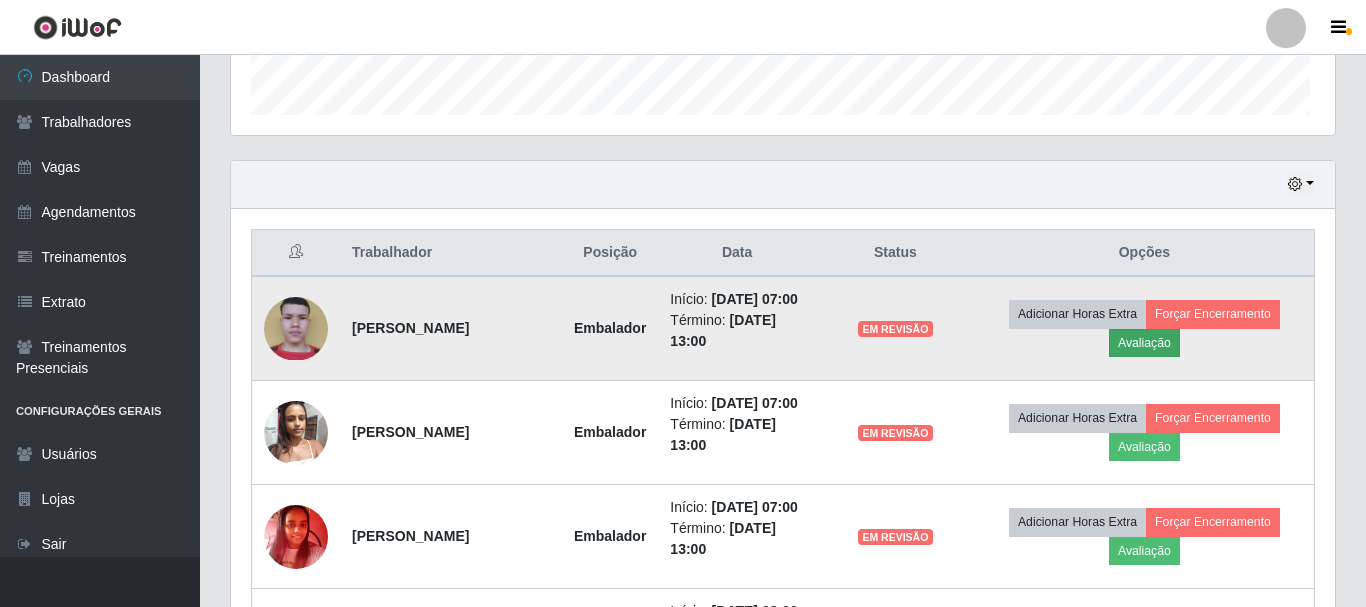 scroll, scrollTop: 999585, scrollLeft: 998911, axis: both 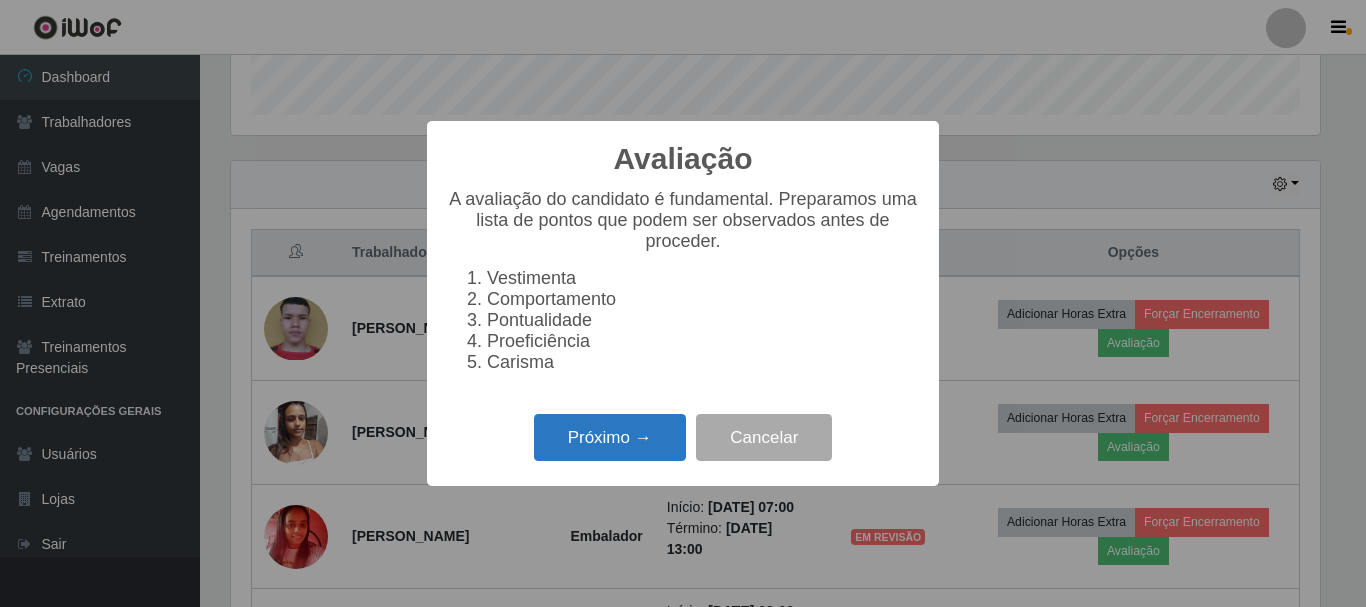 click on "Próximo →" at bounding box center (610, 437) 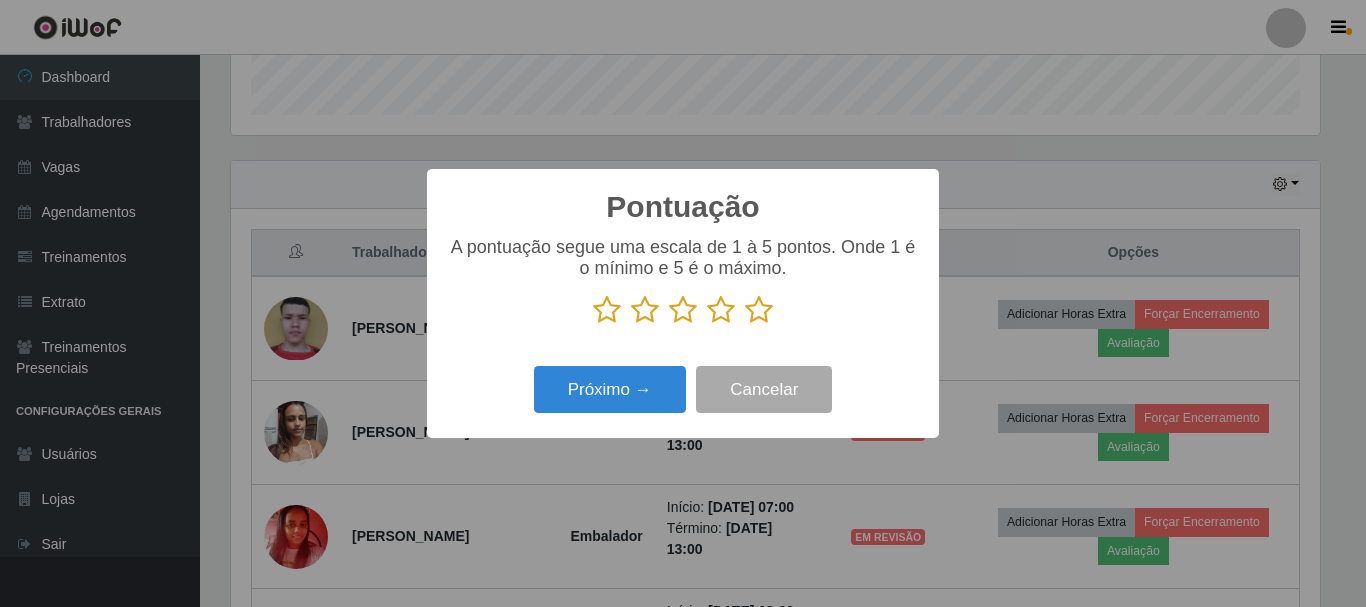 click at bounding box center [721, 310] 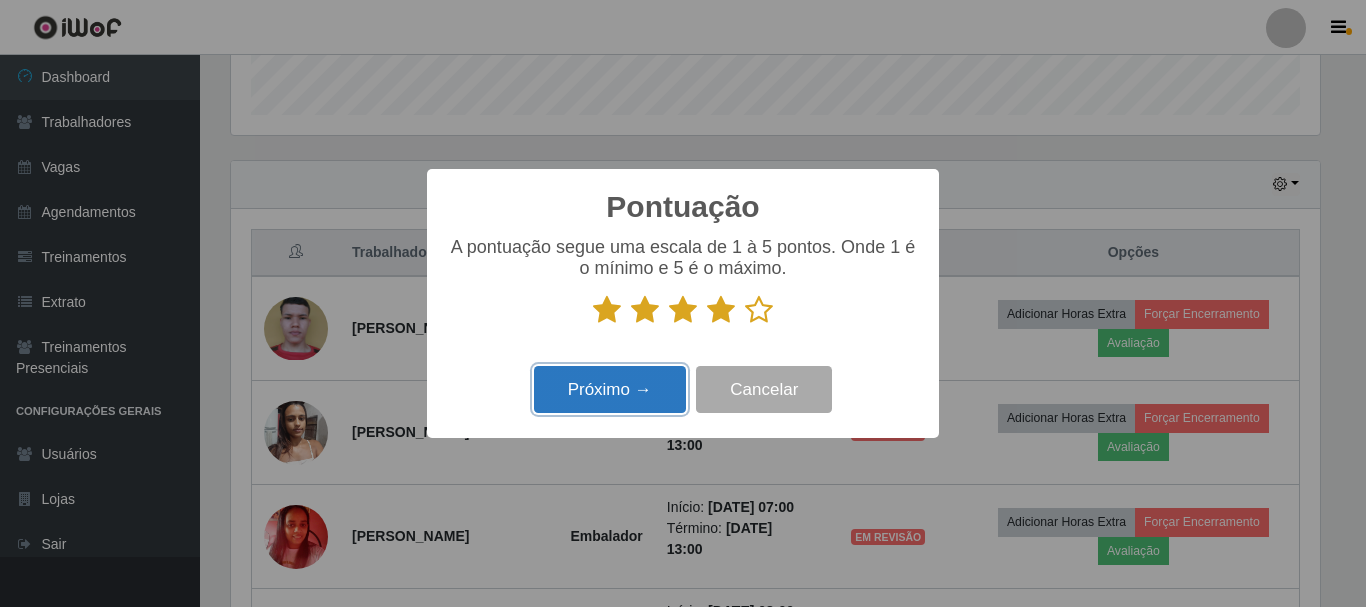 click on "Próximo →" at bounding box center (610, 389) 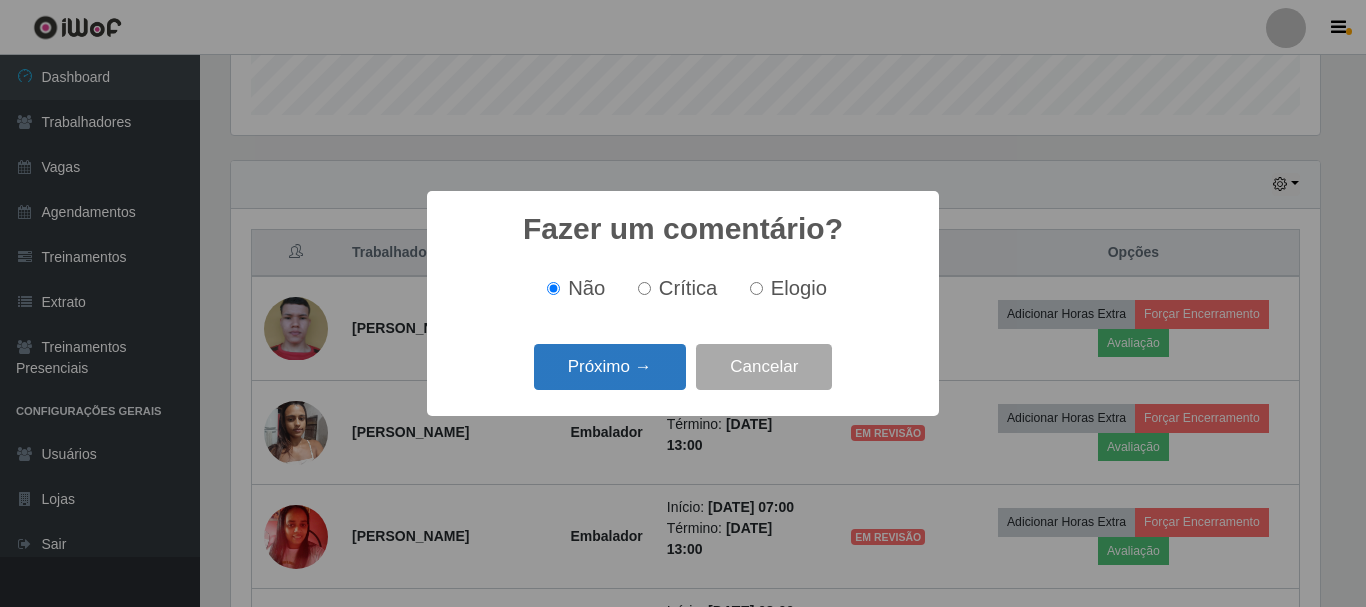 click on "Próximo →" at bounding box center (610, 367) 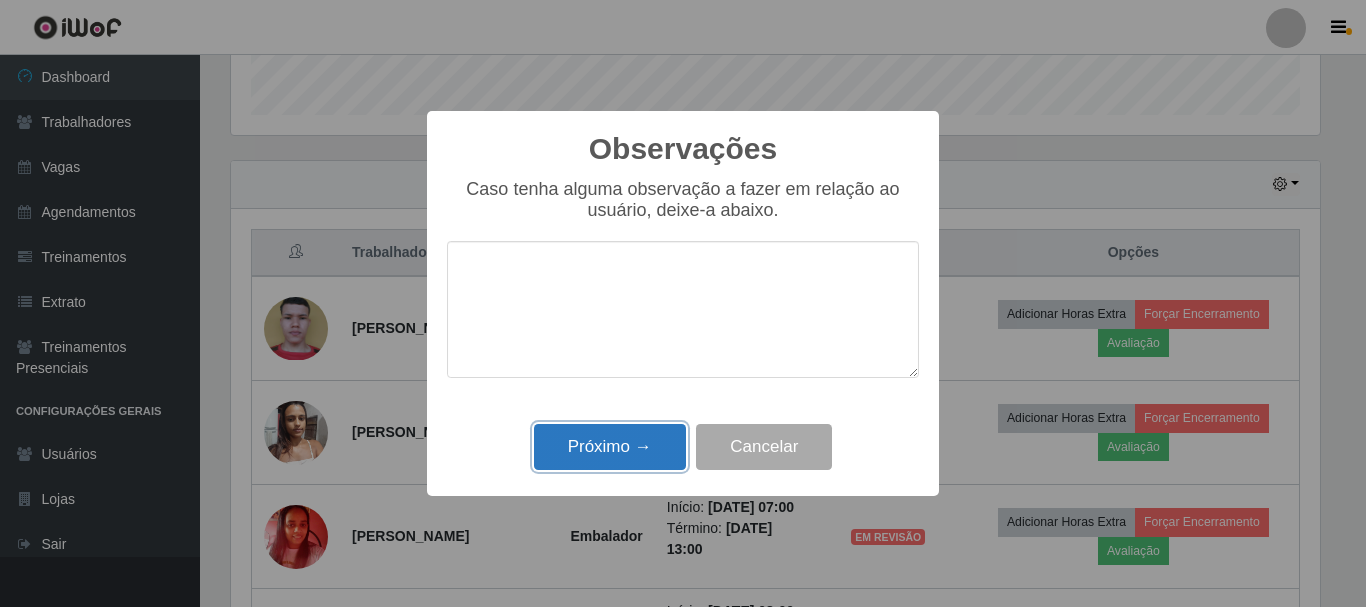 click on "Próximo →" at bounding box center (610, 447) 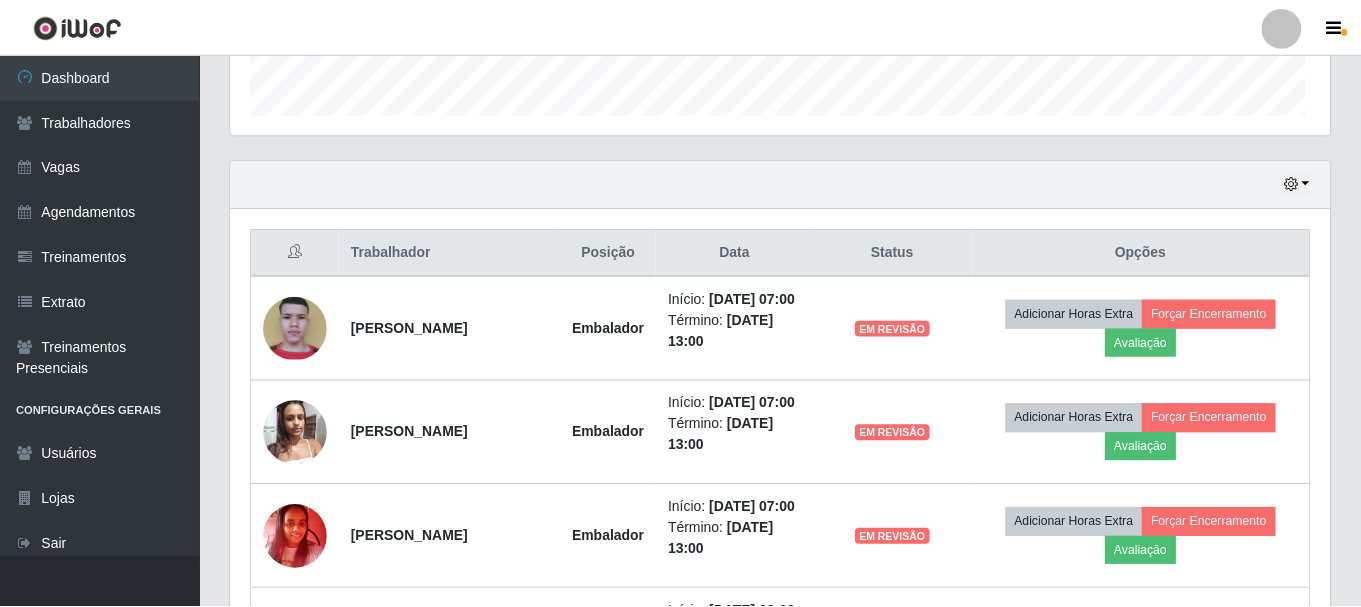 scroll, scrollTop: 999585, scrollLeft: 998901, axis: both 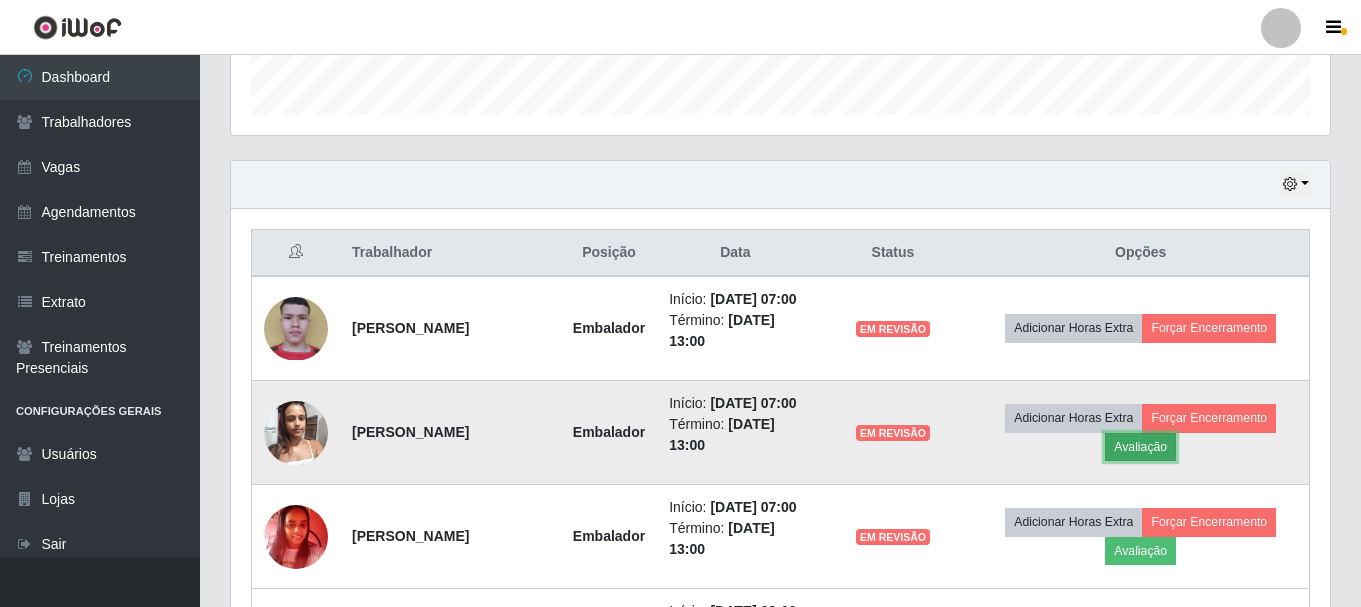 click on "Avaliação" at bounding box center (1140, 447) 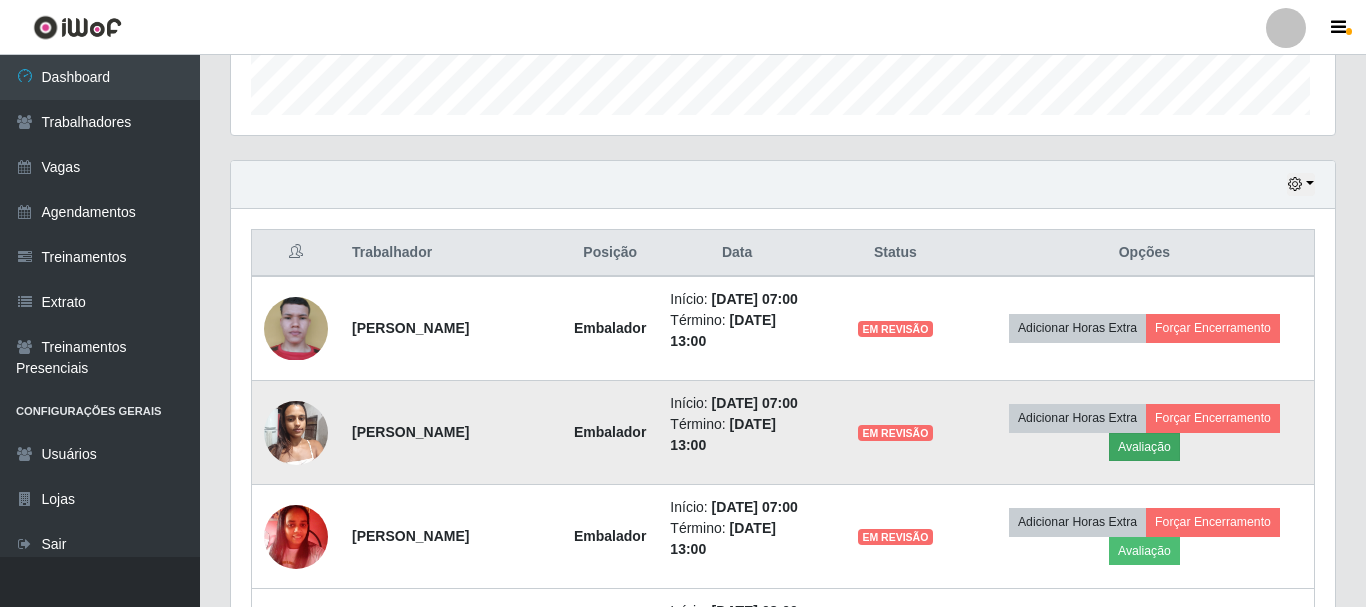 scroll, scrollTop: 999585, scrollLeft: 998911, axis: both 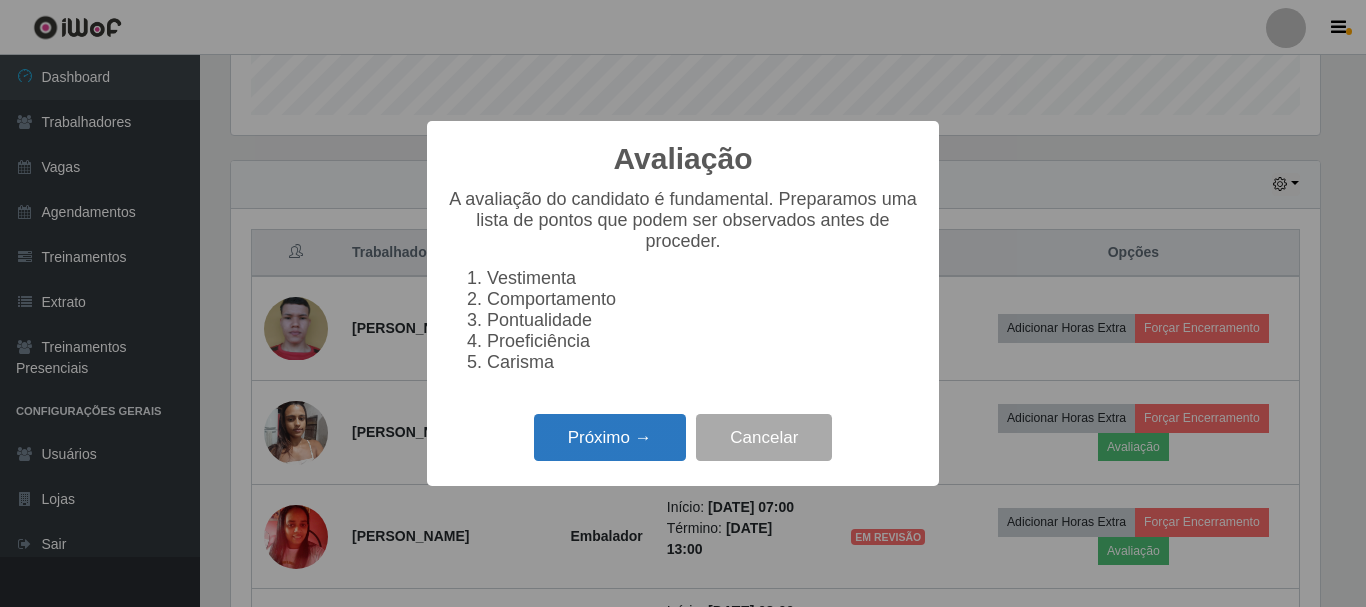 click on "Próximo →" at bounding box center [610, 437] 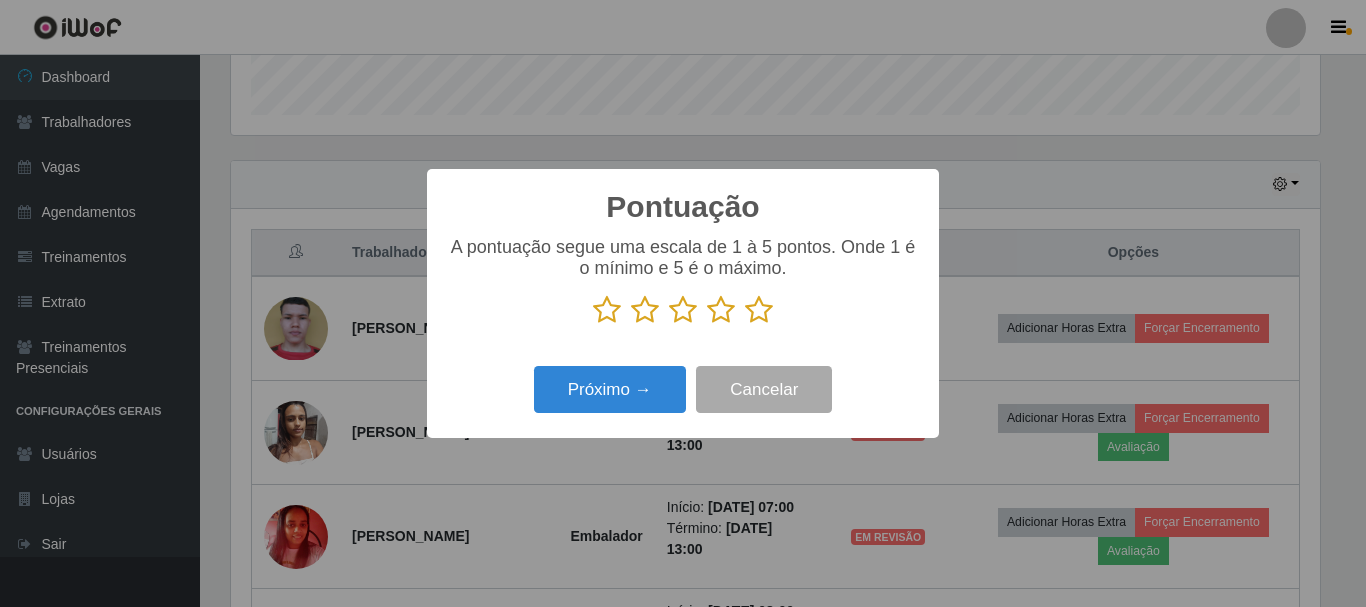 click at bounding box center [683, 310] 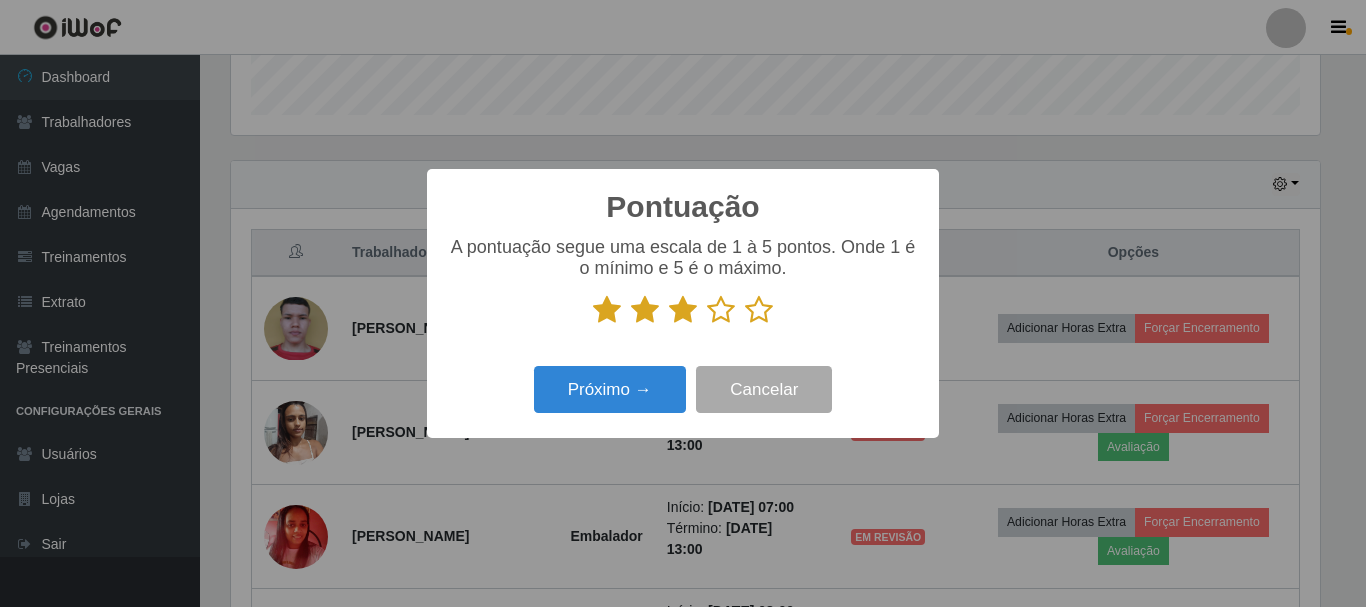 click at bounding box center [721, 310] 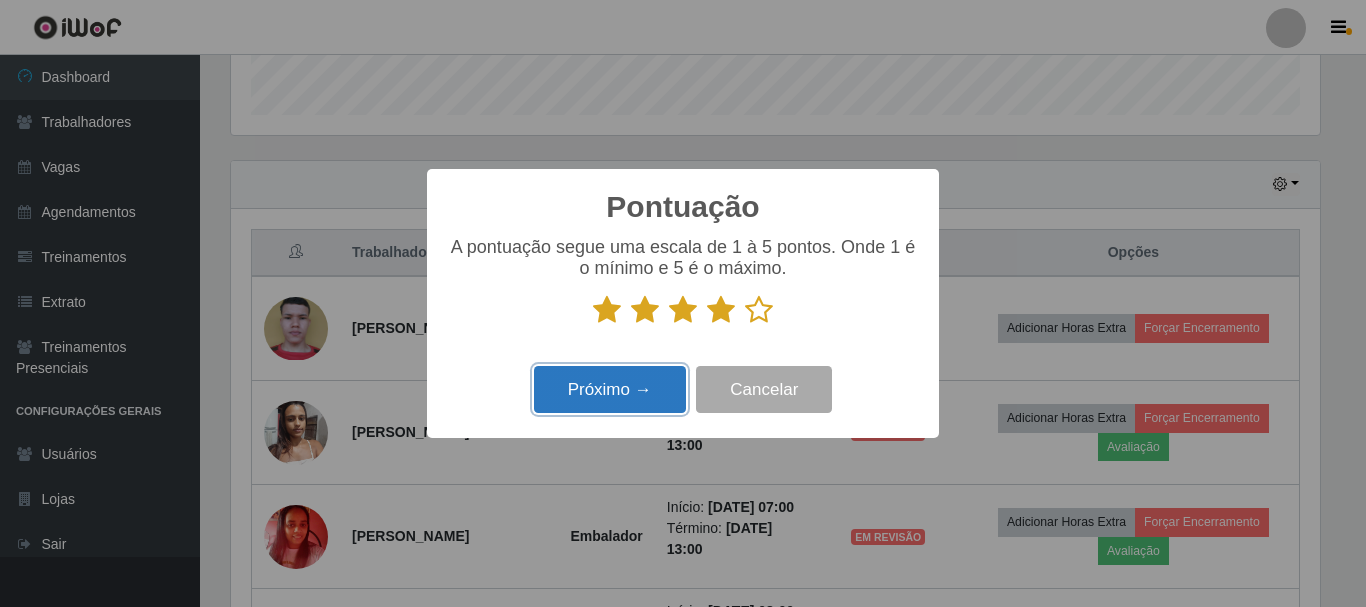 click on "Próximo →" at bounding box center [610, 389] 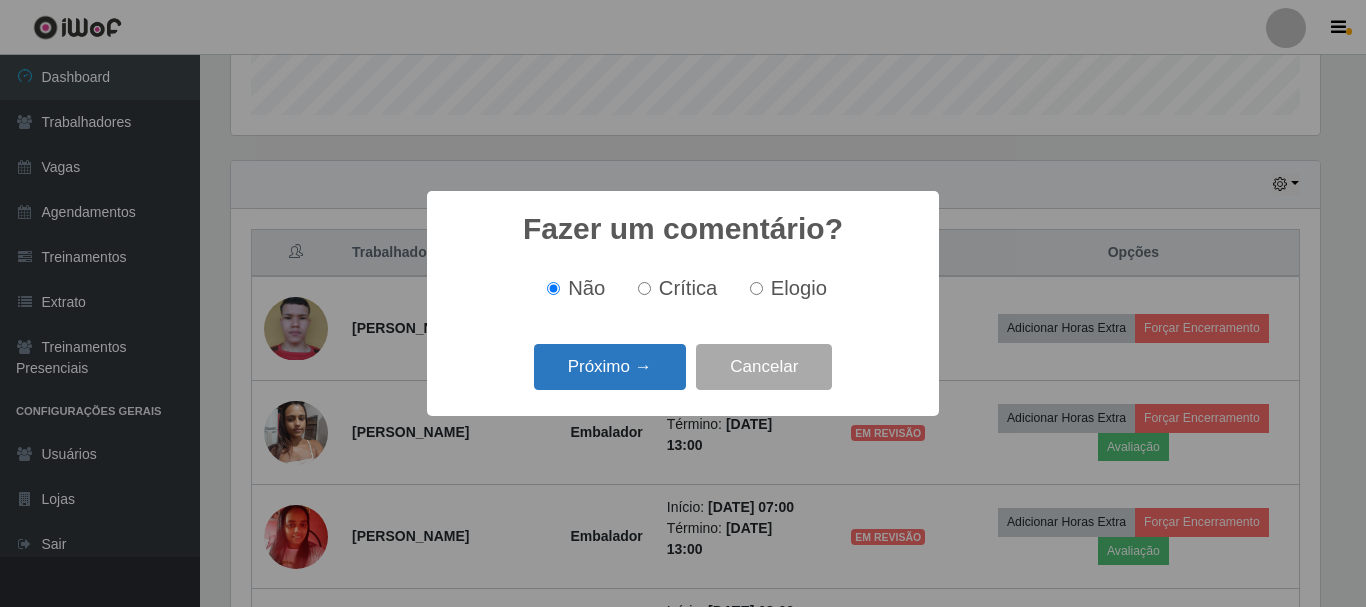 click on "Próximo →" at bounding box center (610, 367) 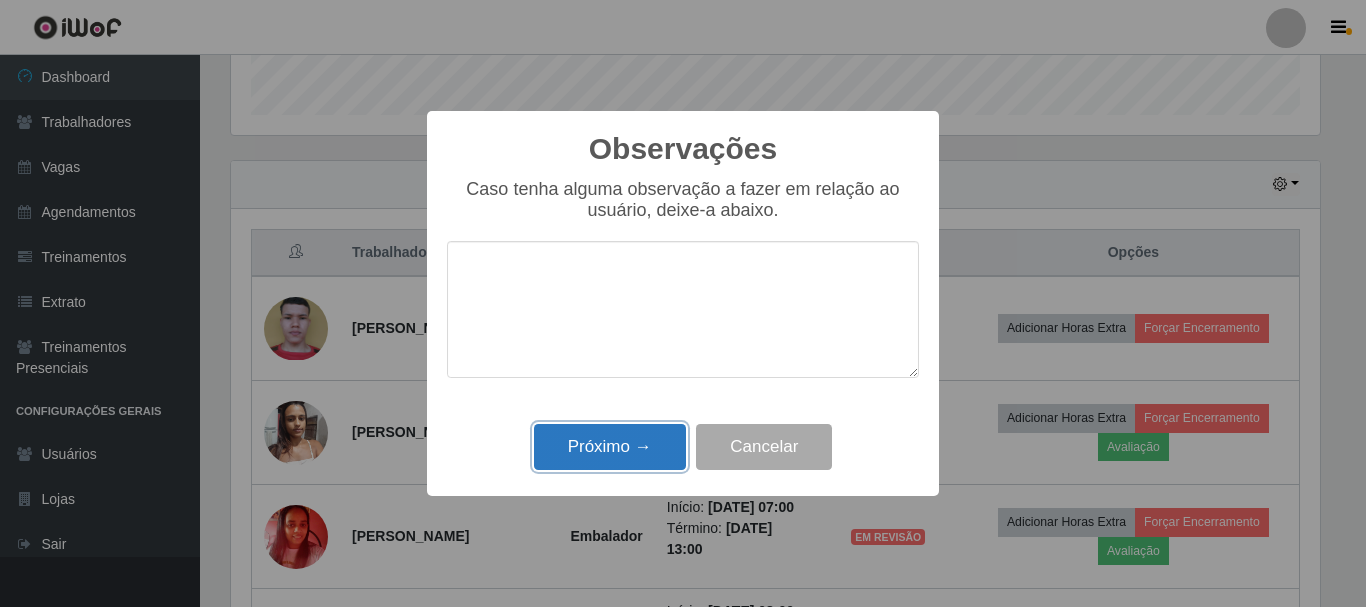 drag, startPoint x: 610, startPoint y: 455, endPoint x: 879, endPoint y: 500, distance: 272.73798 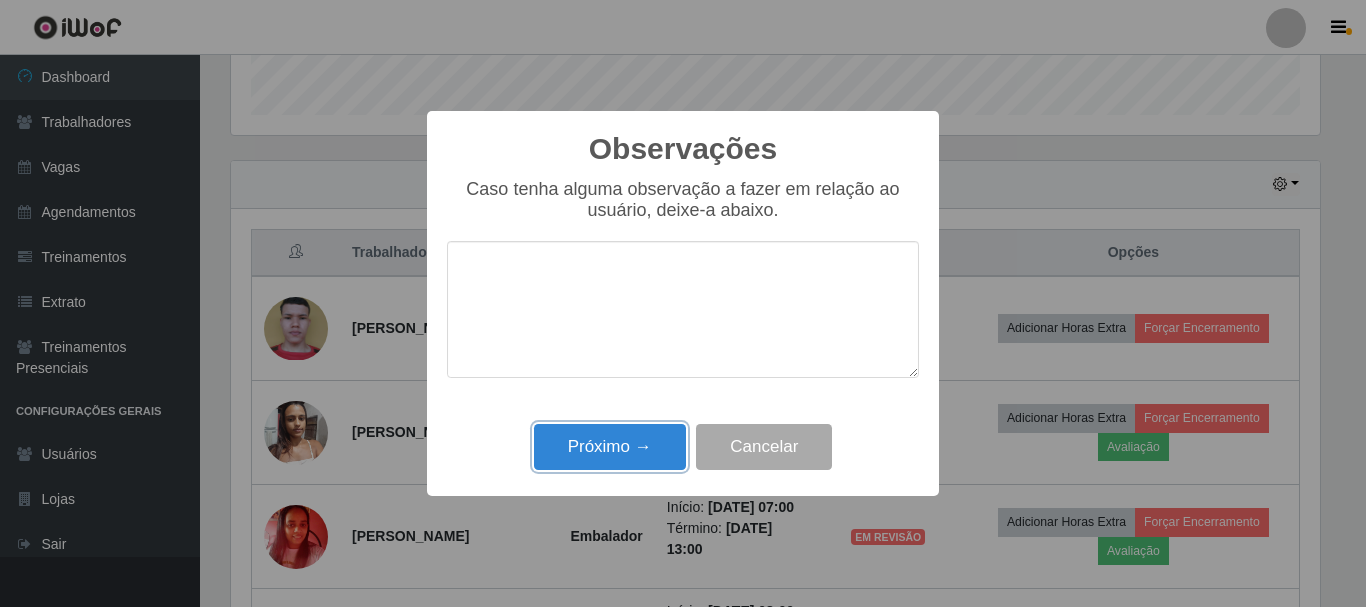 click on "Próximo →" at bounding box center [610, 447] 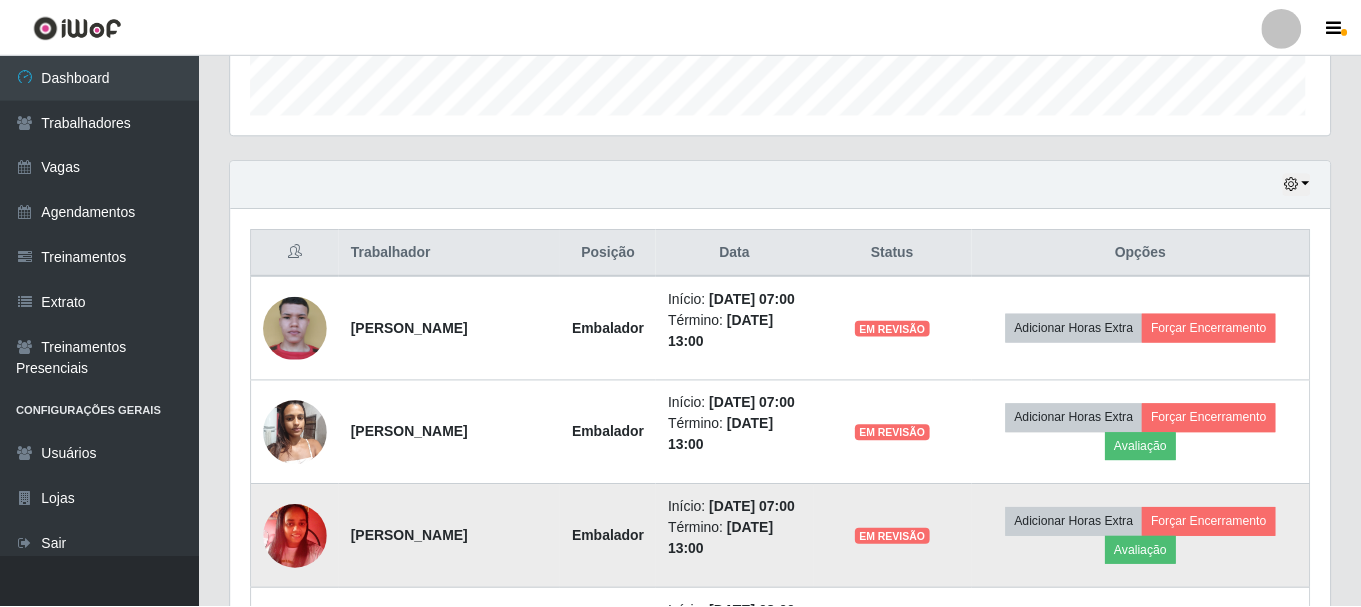 scroll, scrollTop: 999585, scrollLeft: 998901, axis: both 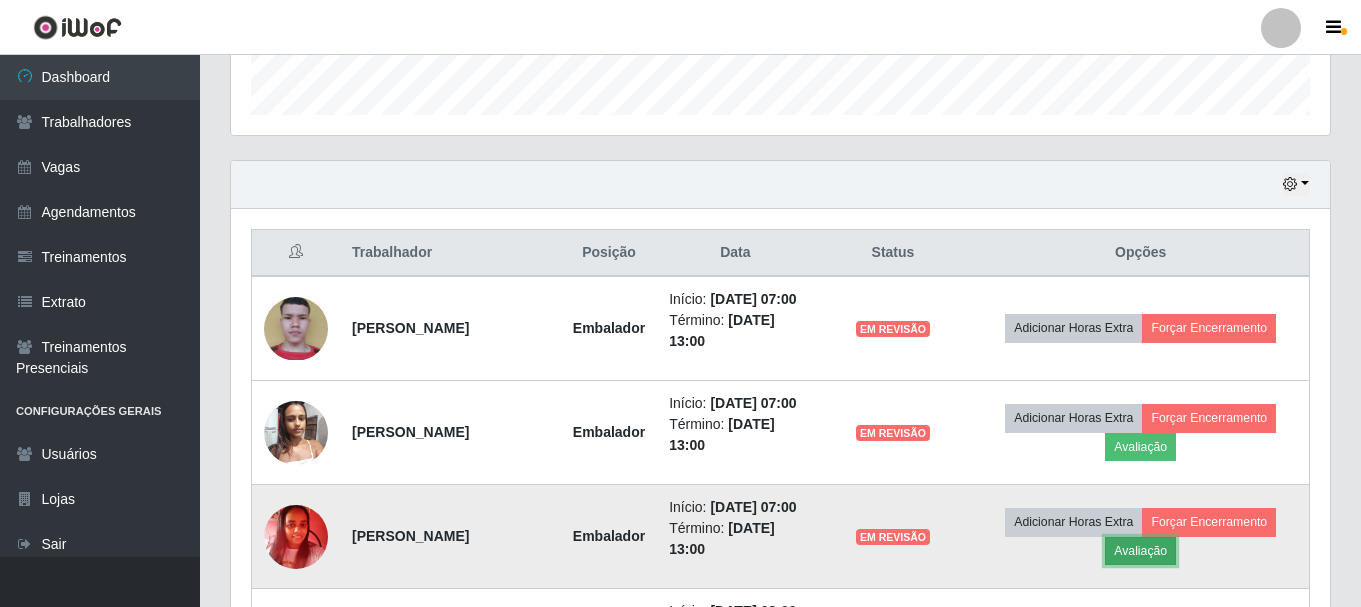 click on "Avaliação" at bounding box center (1140, 551) 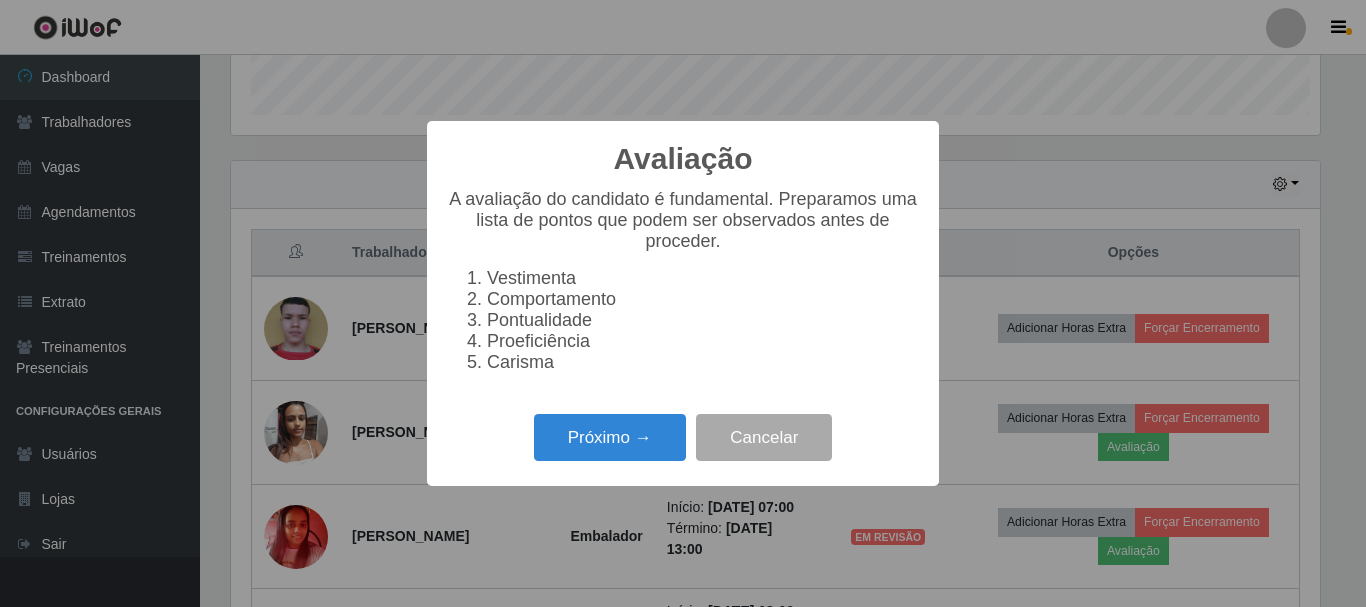 scroll, scrollTop: 999585, scrollLeft: 998911, axis: both 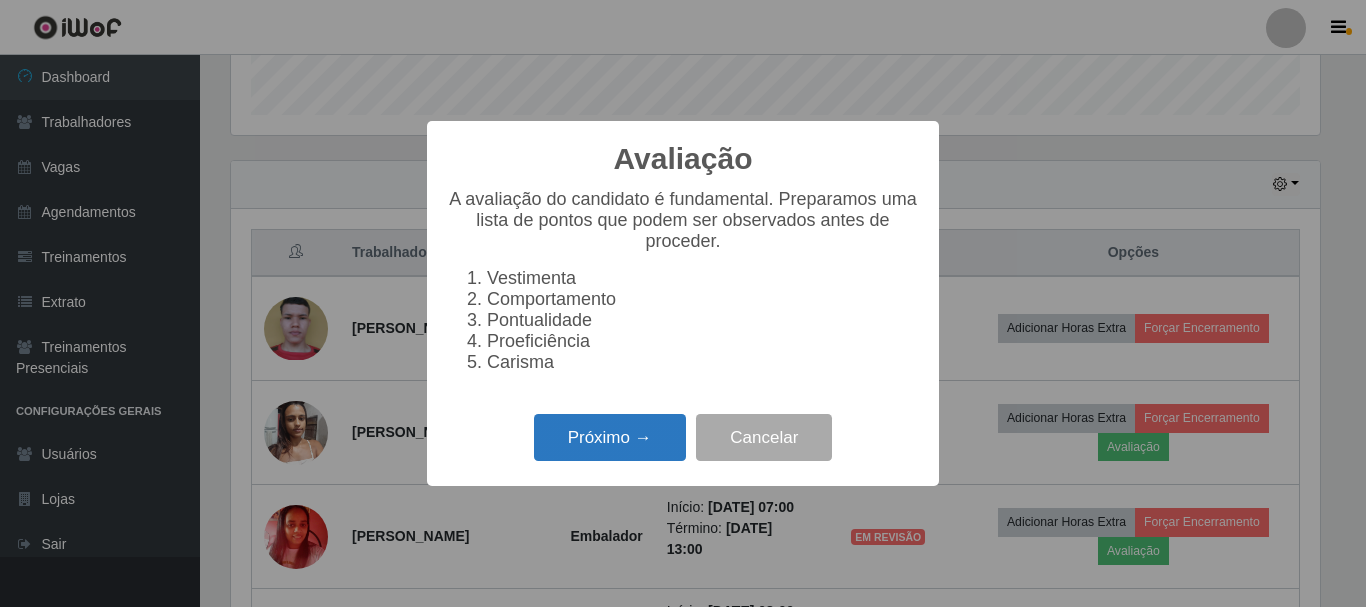 click on "Próximo →" at bounding box center [610, 437] 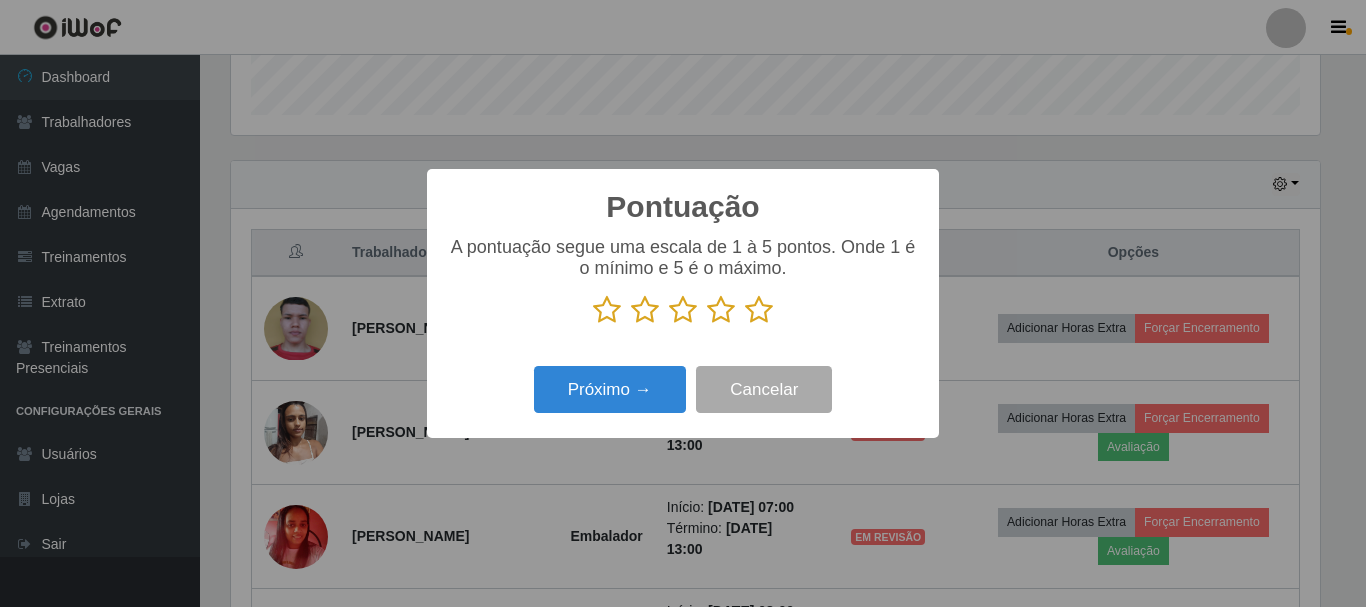 scroll, scrollTop: 999585, scrollLeft: 998911, axis: both 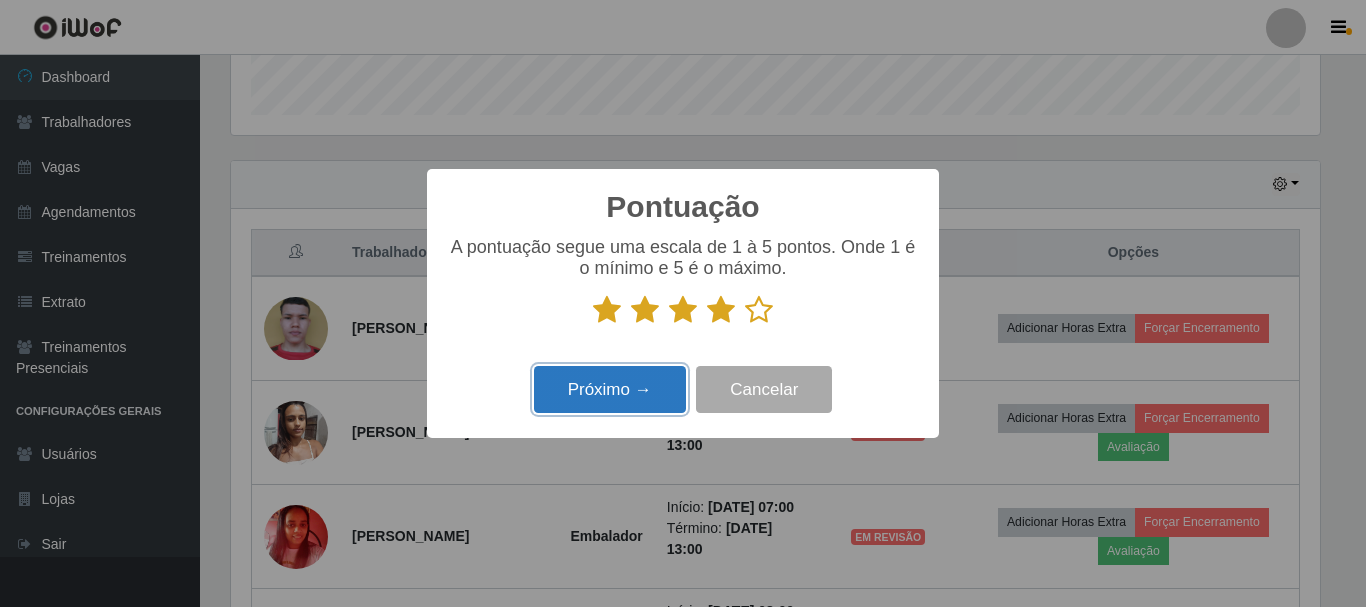 click on "Próximo →" at bounding box center [610, 389] 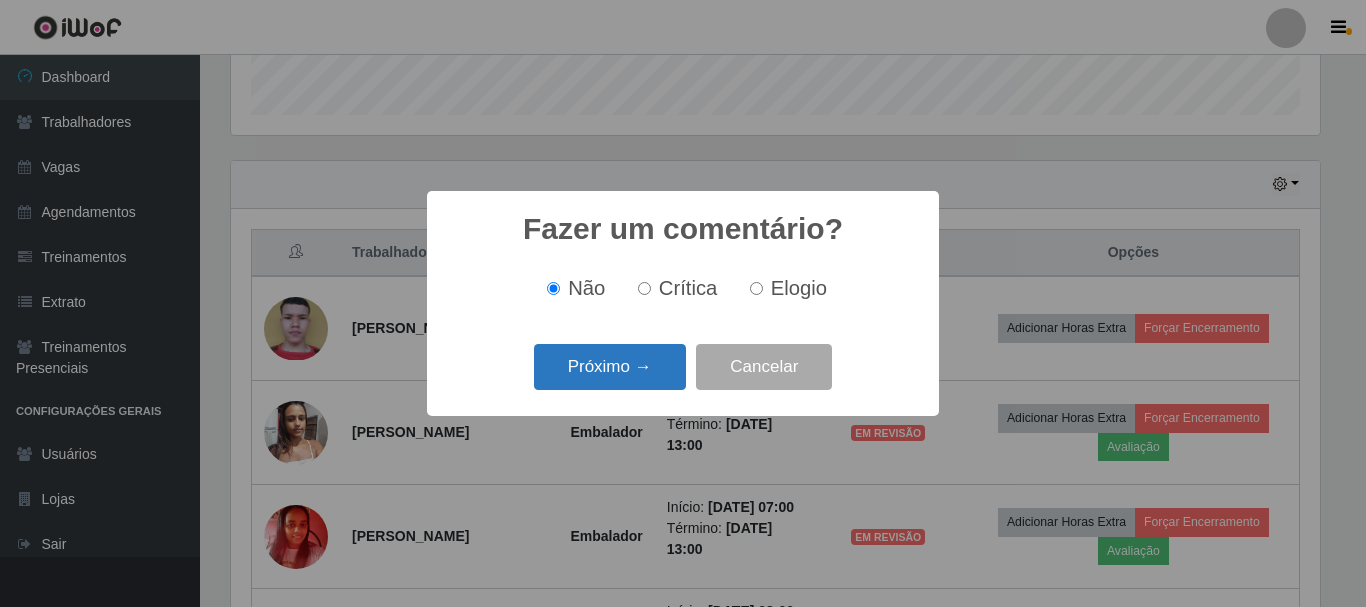click on "Próximo →" at bounding box center [610, 367] 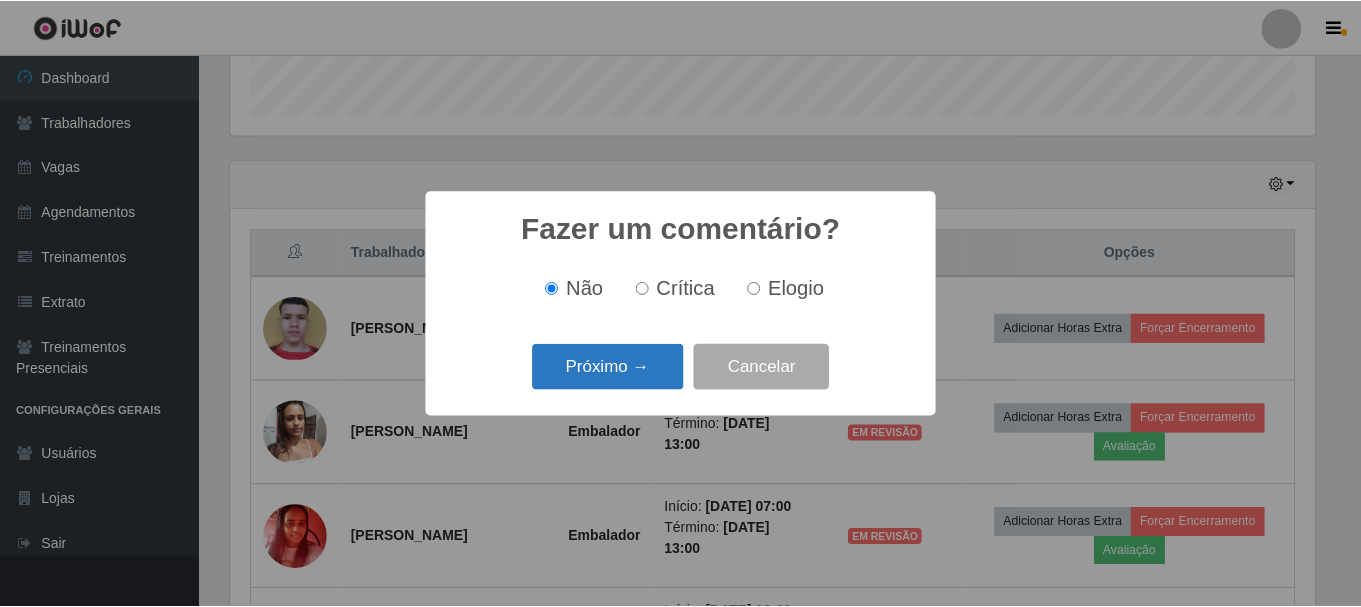 scroll, scrollTop: 999585, scrollLeft: 998911, axis: both 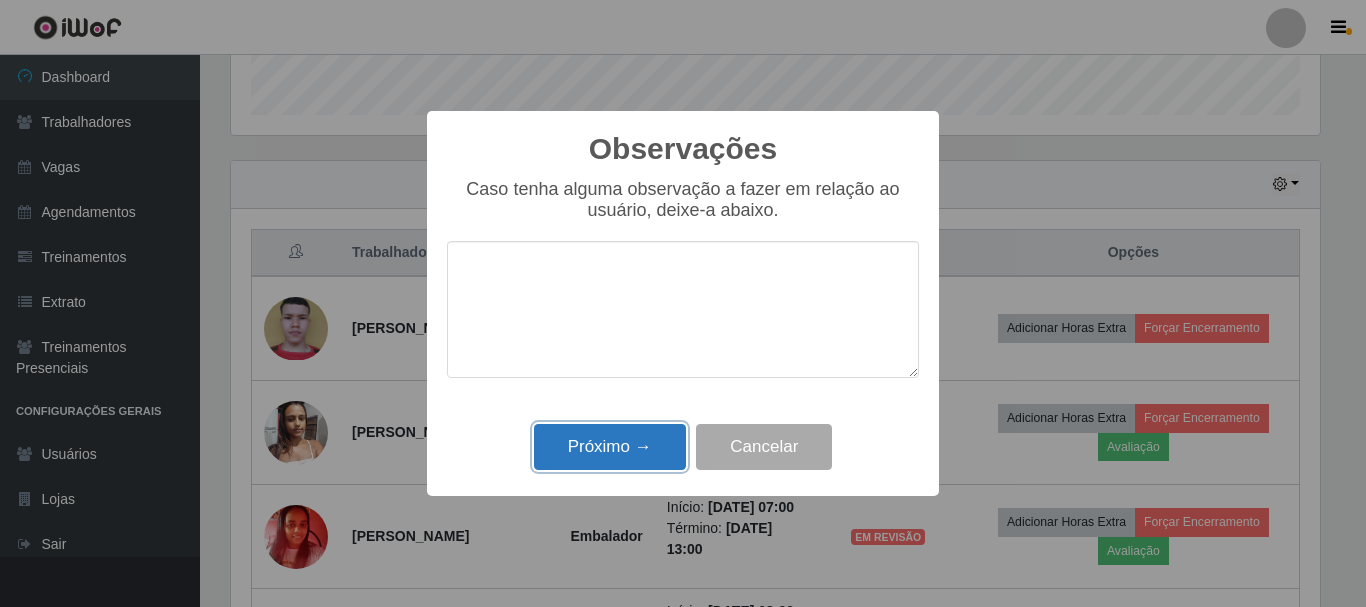 click on "Próximo →" at bounding box center [610, 447] 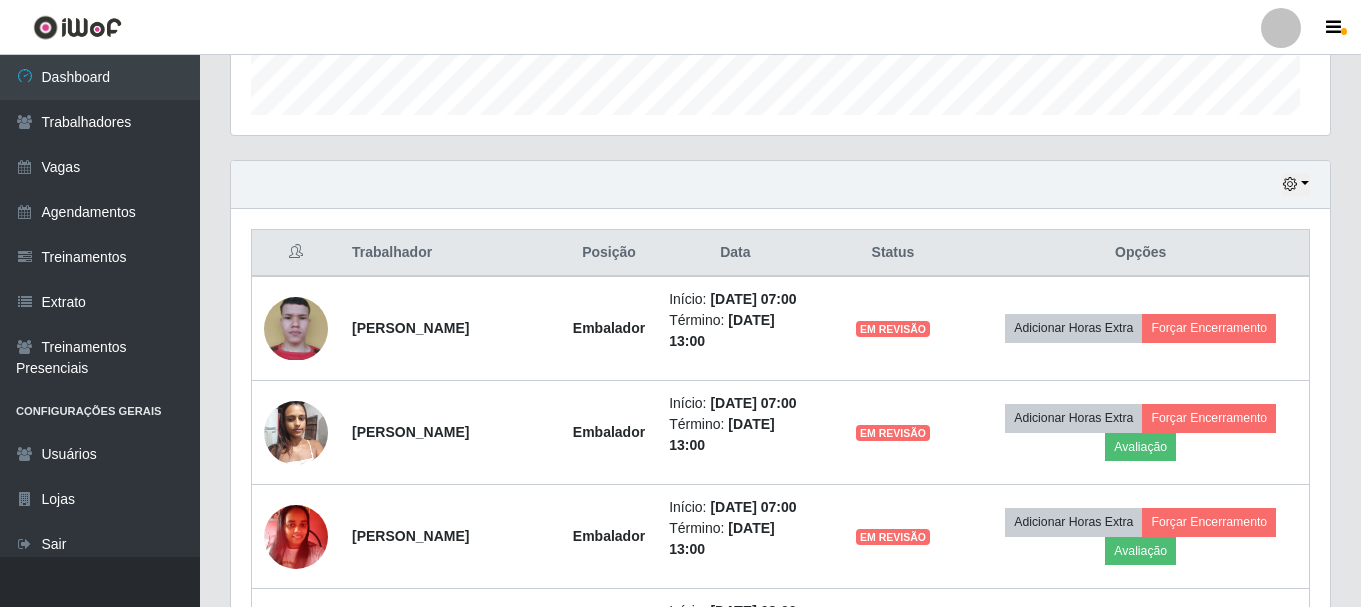 scroll, scrollTop: 999585, scrollLeft: 998901, axis: both 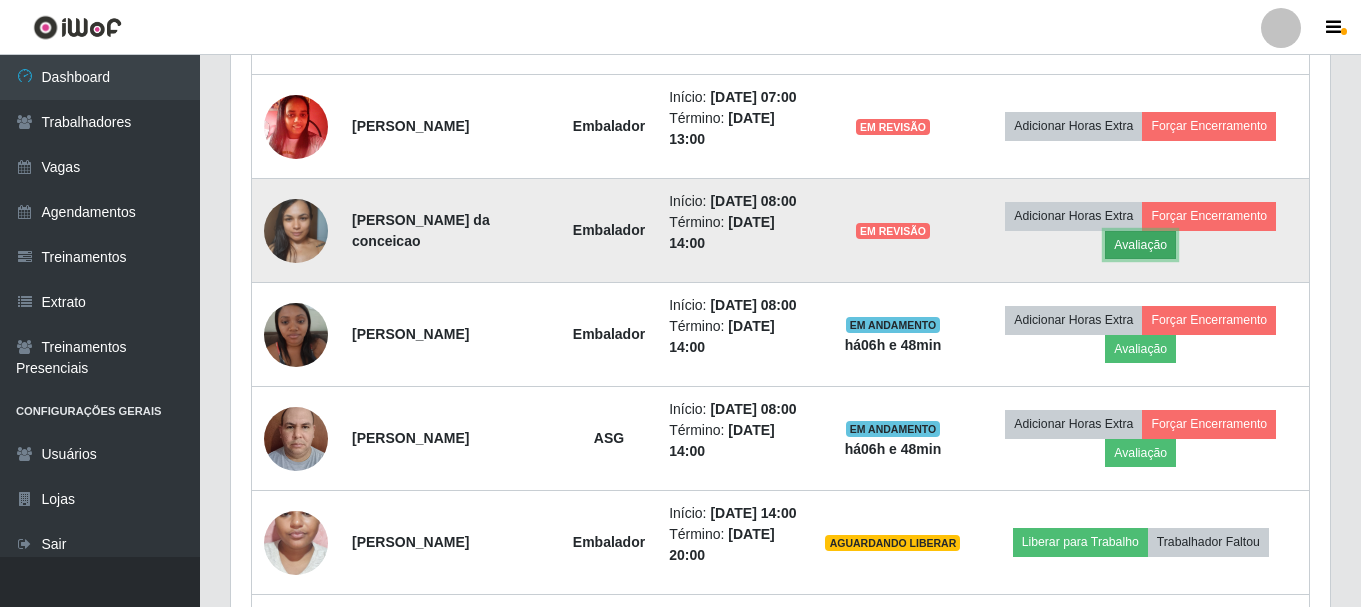 click on "Avaliação" at bounding box center [1140, 245] 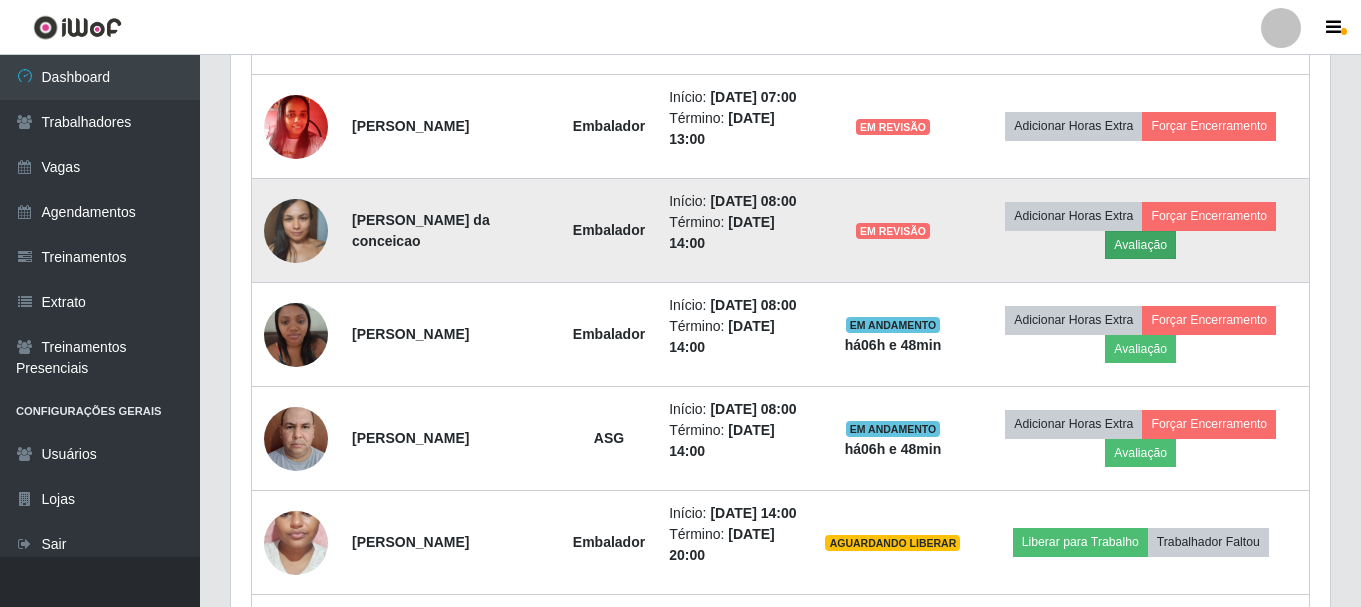 scroll, scrollTop: 999585, scrollLeft: 998911, axis: both 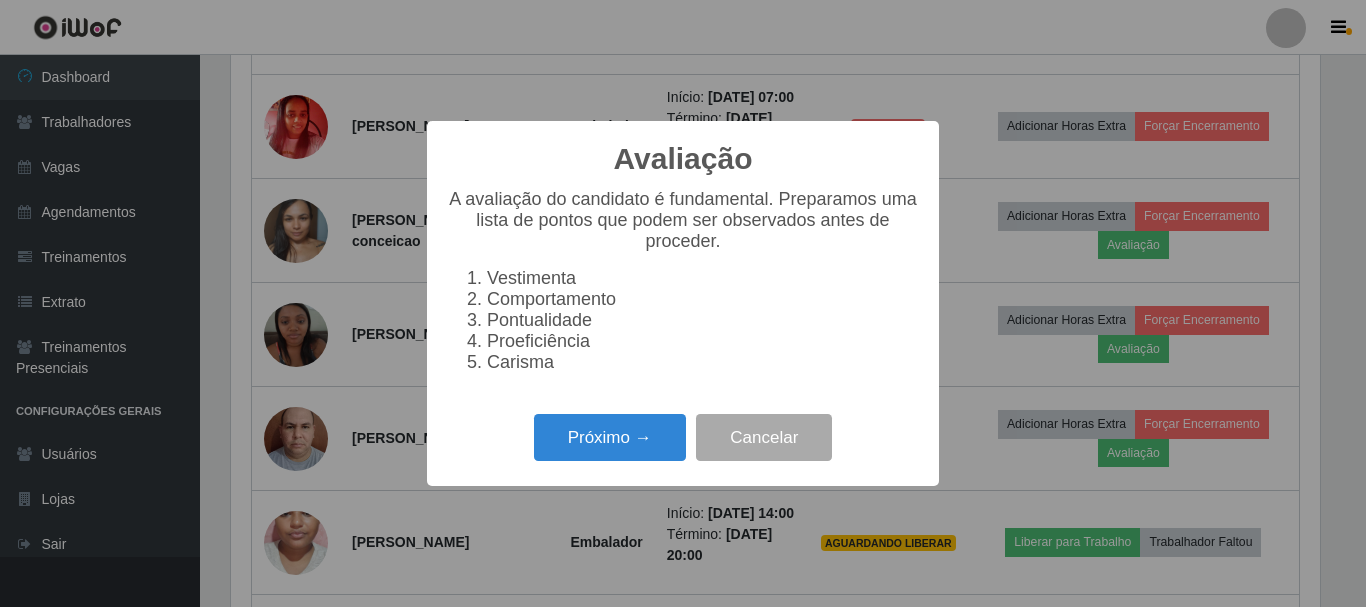 click on "Próximo → Cancelar" at bounding box center [683, 437] 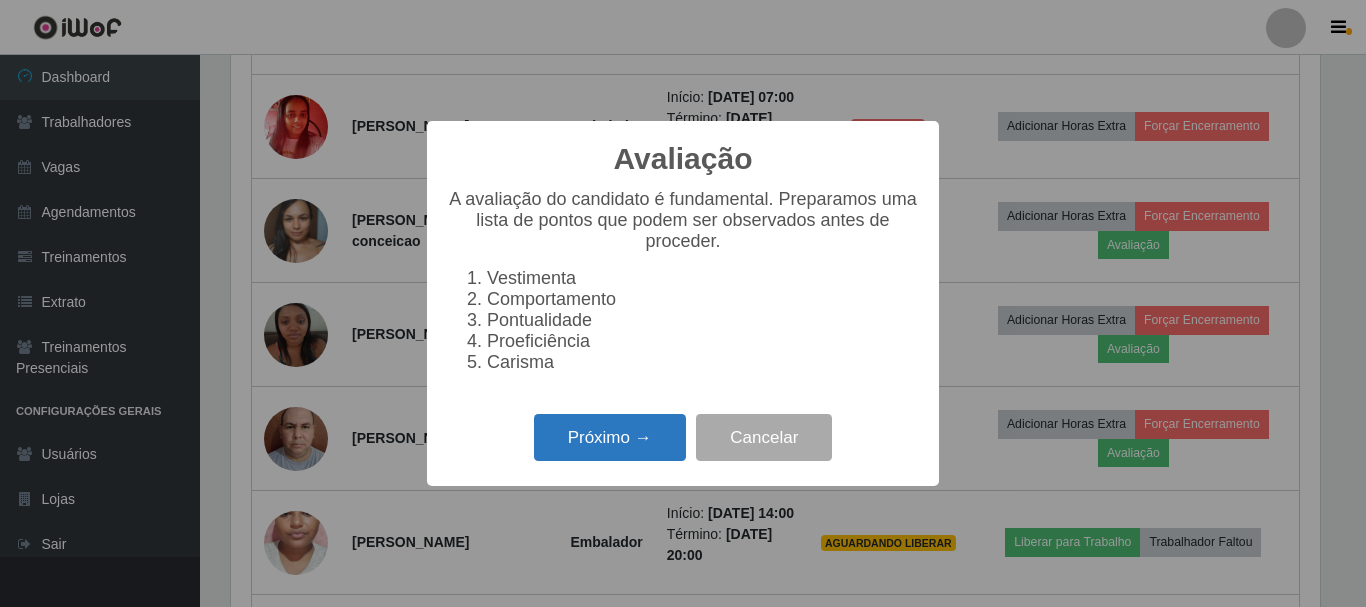 click on "Próximo →" at bounding box center [610, 437] 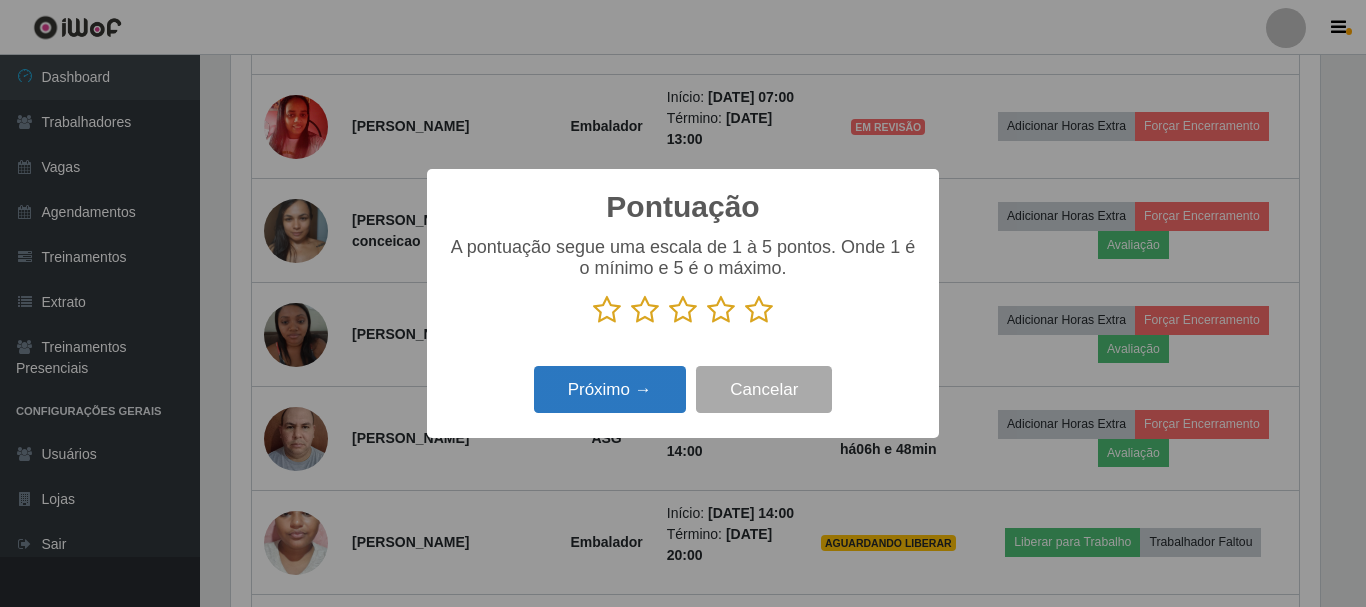 scroll, scrollTop: 999585, scrollLeft: 998911, axis: both 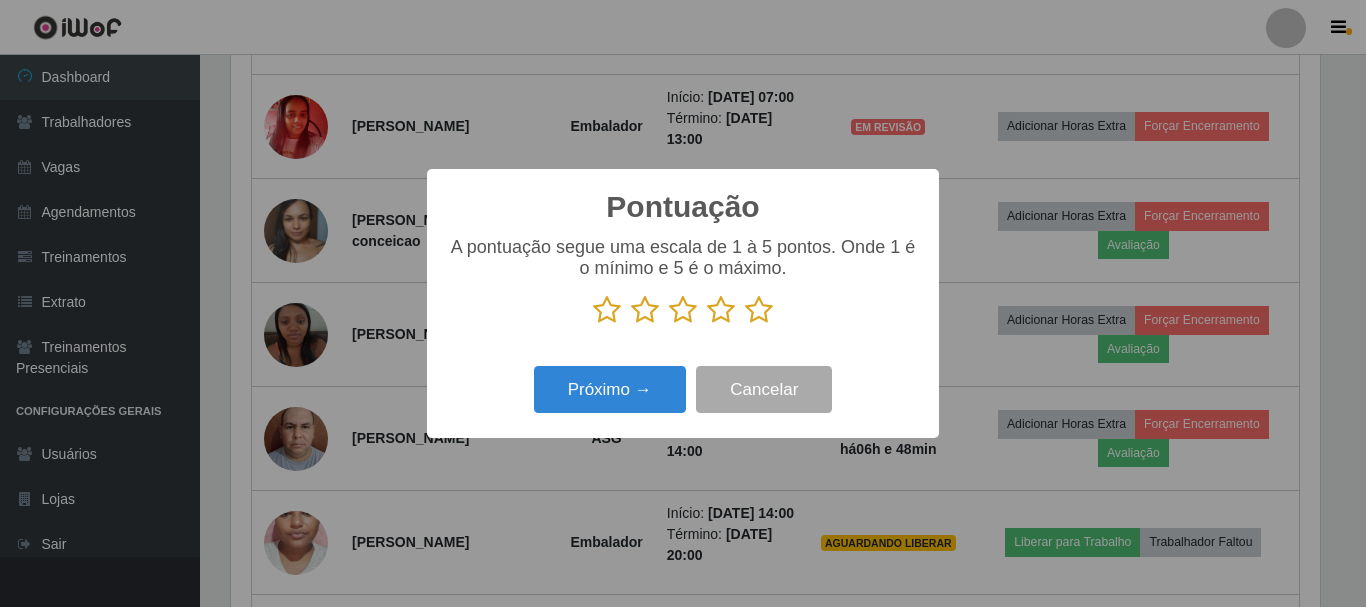 click at bounding box center (721, 310) 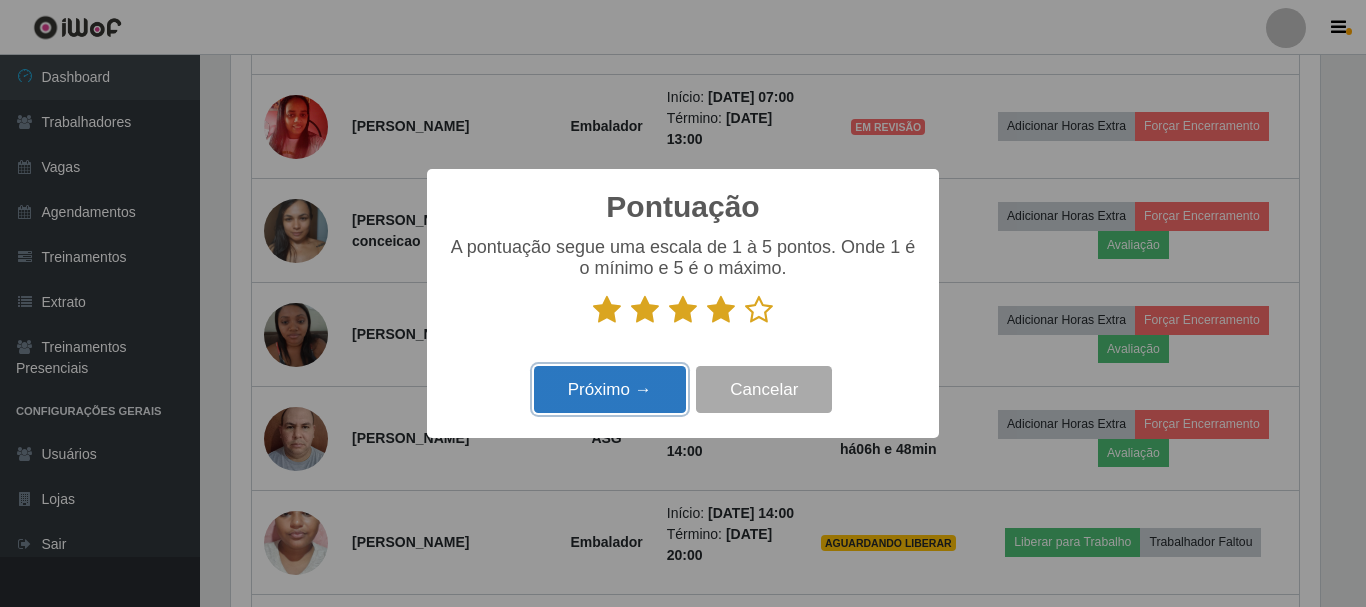 click on "Próximo →" at bounding box center [610, 389] 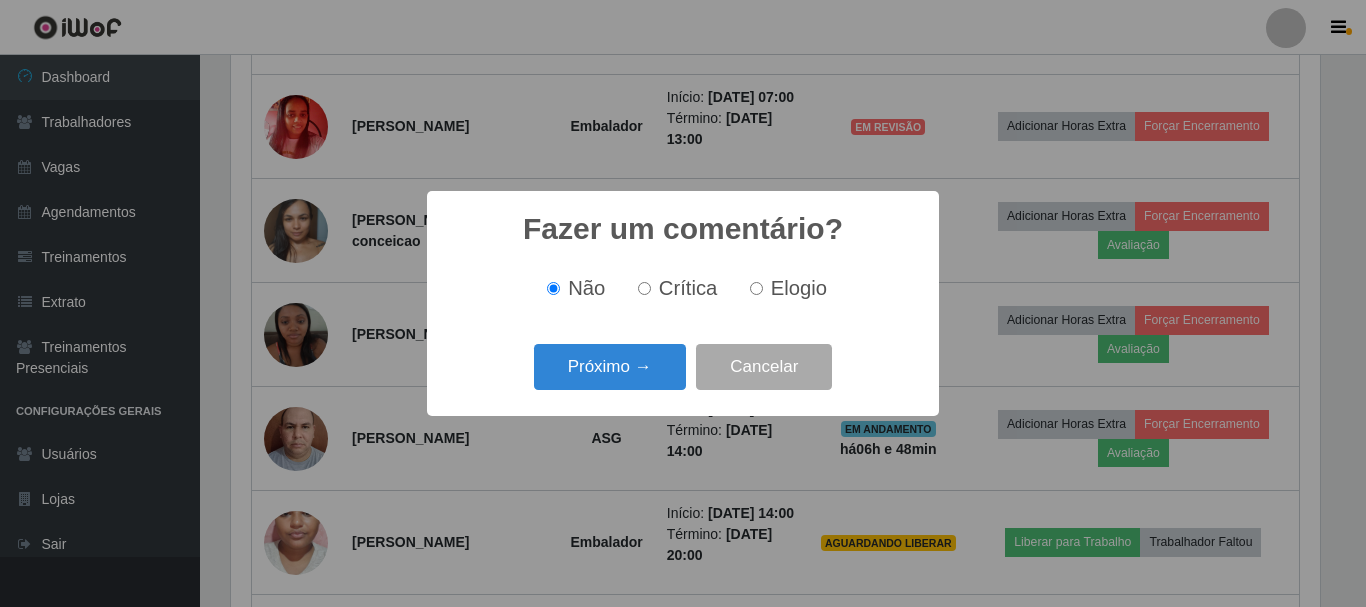 click on "Próximo → Cancelar" at bounding box center [683, 366] 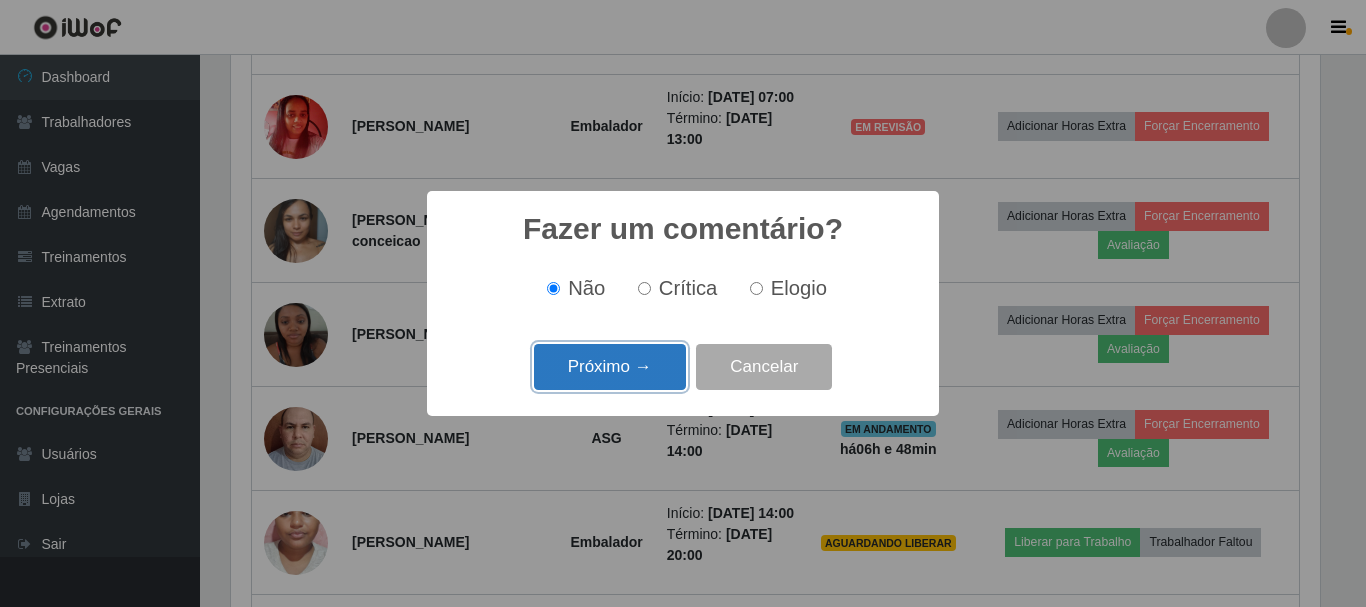 click on "Próximo →" at bounding box center (610, 367) 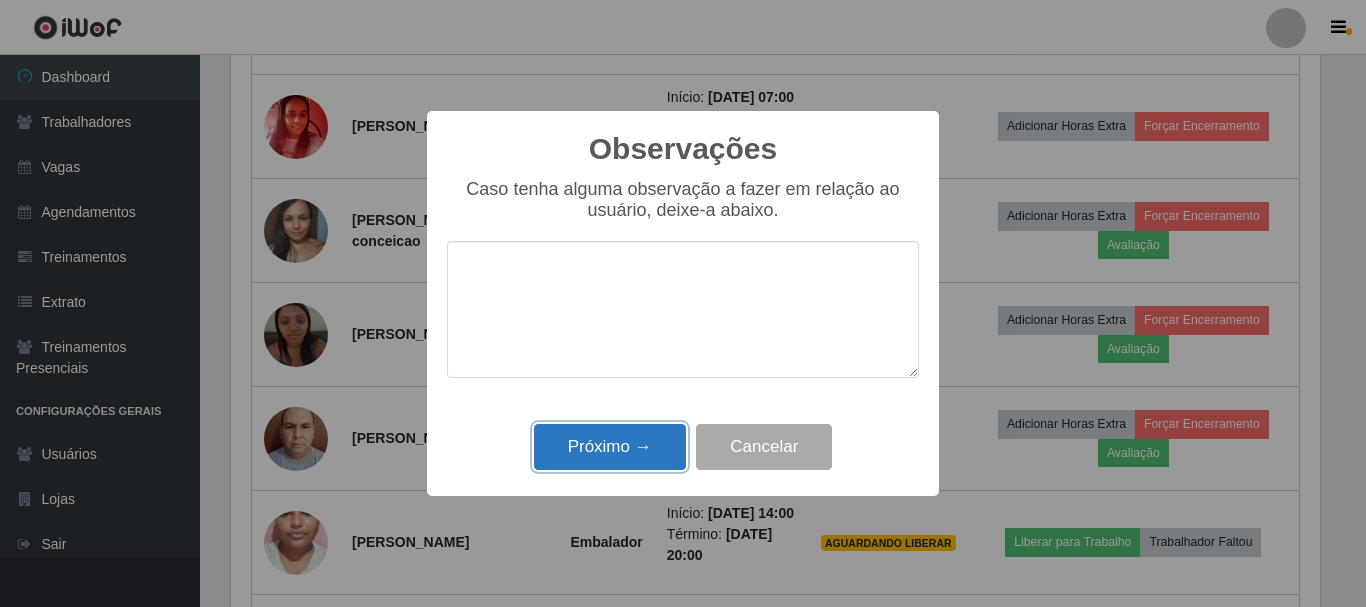 click on "Próximo →" at bounding box center [610, 447] 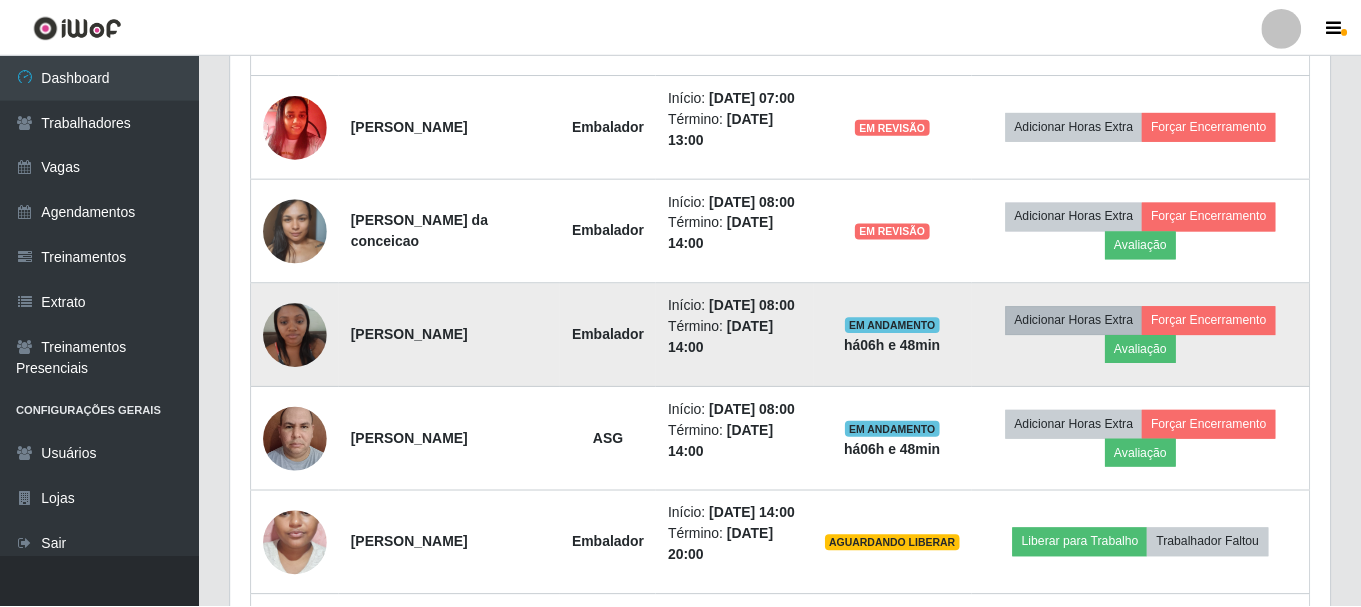 scroll, scrollTop: 999585, scrollLeft: 998901, axis: both 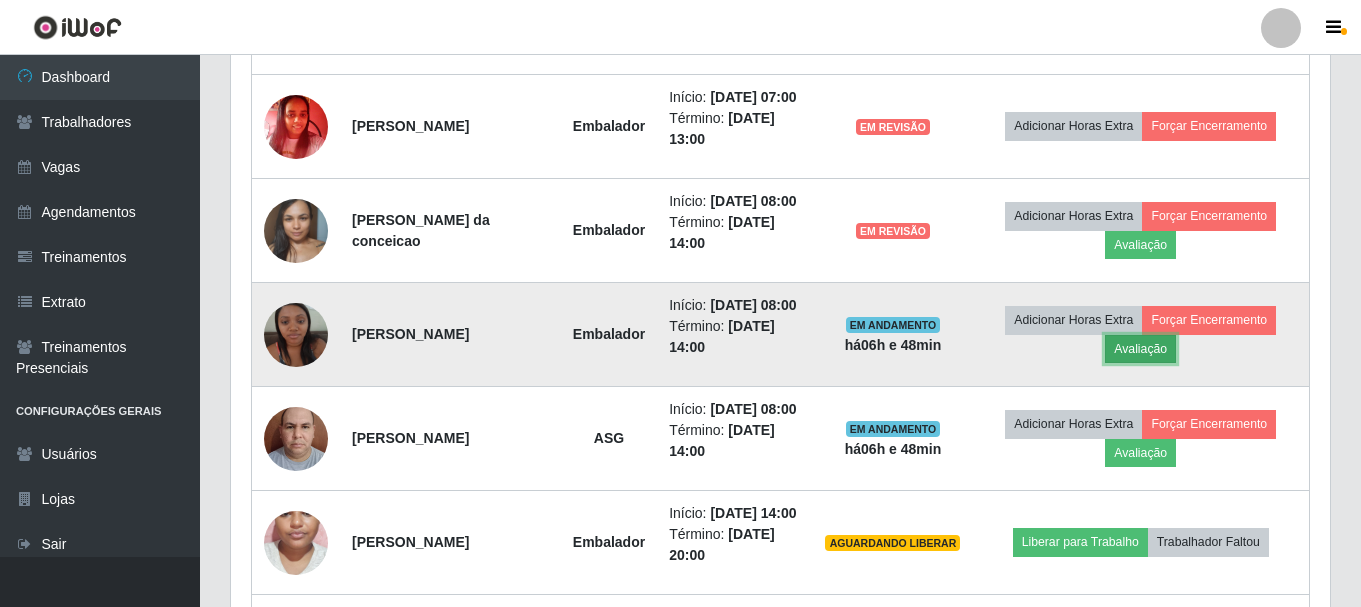 click on "Avaliação" at bounding box center (1140, 349) 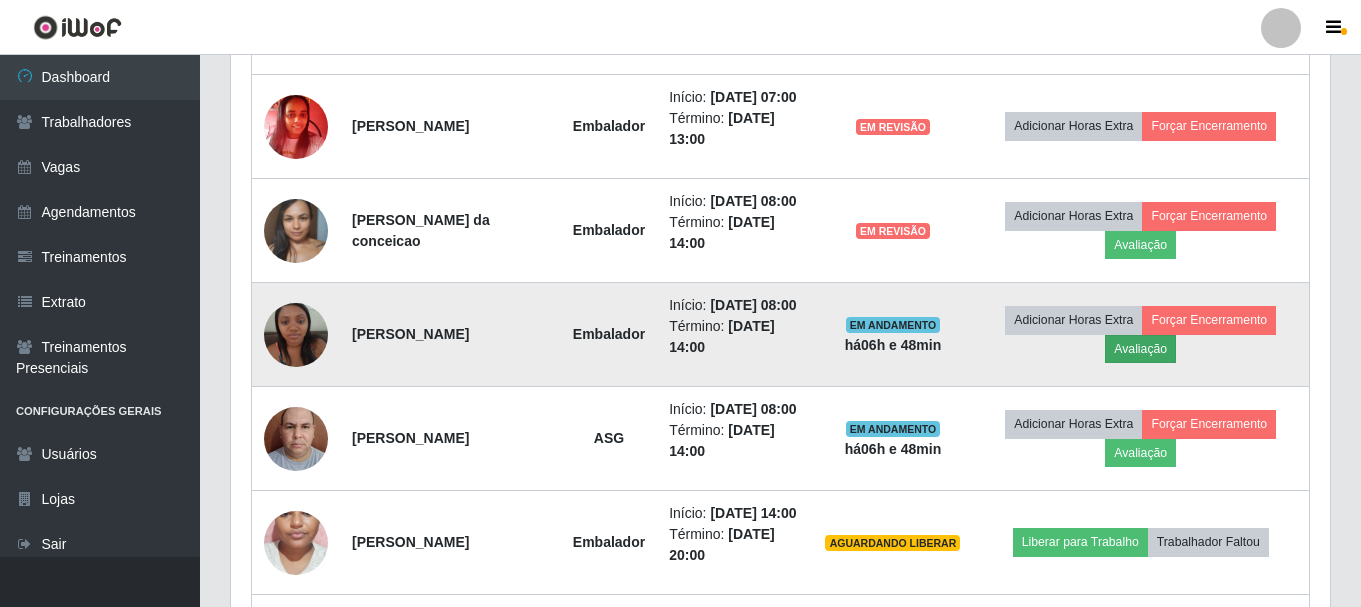 scroll, scrollTop: 999585, scrollLeft: 998911, axis: both 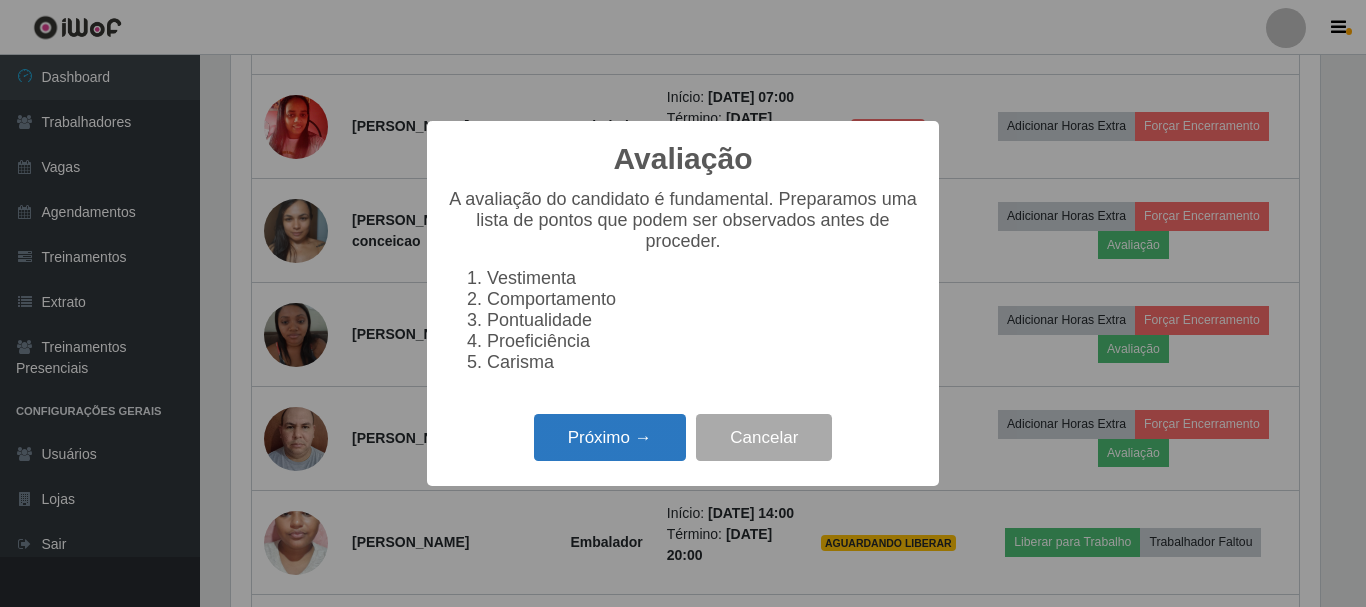 click on "Próximo →" at bounding box center (610, 437) 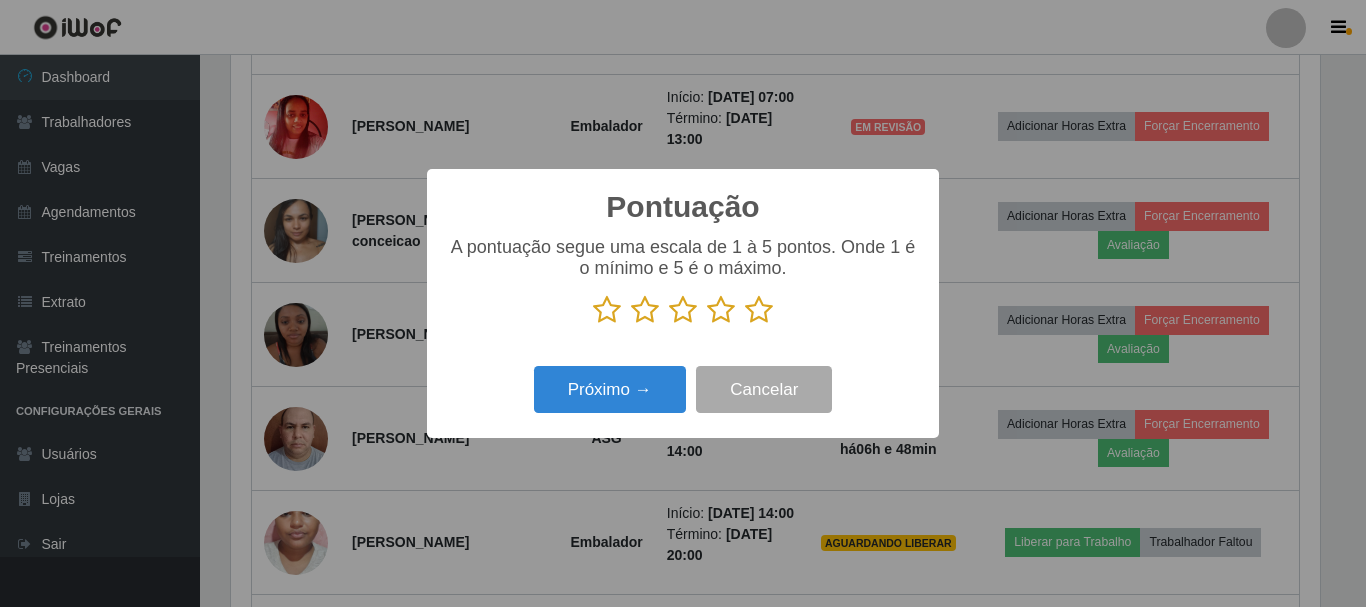 click at bounding box center [721, 310] 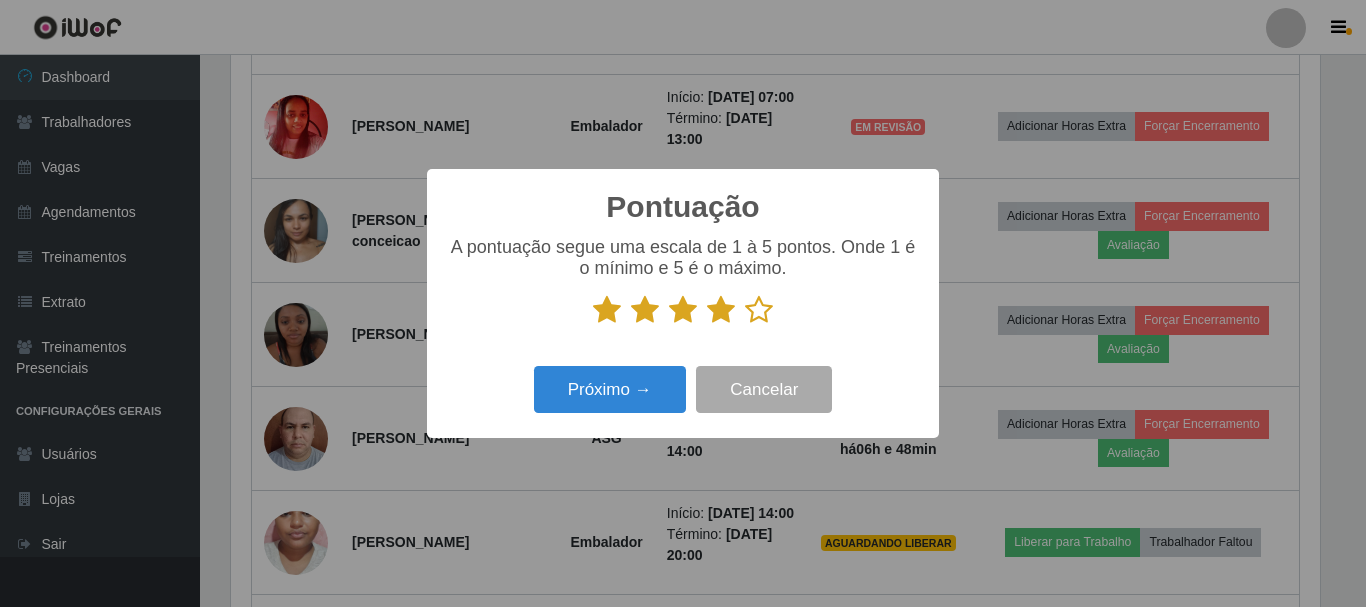 drag, startPoint x: 723, startPoint y: 322, endPoint x: 714, endPoint y: 331, distance: 12.727922 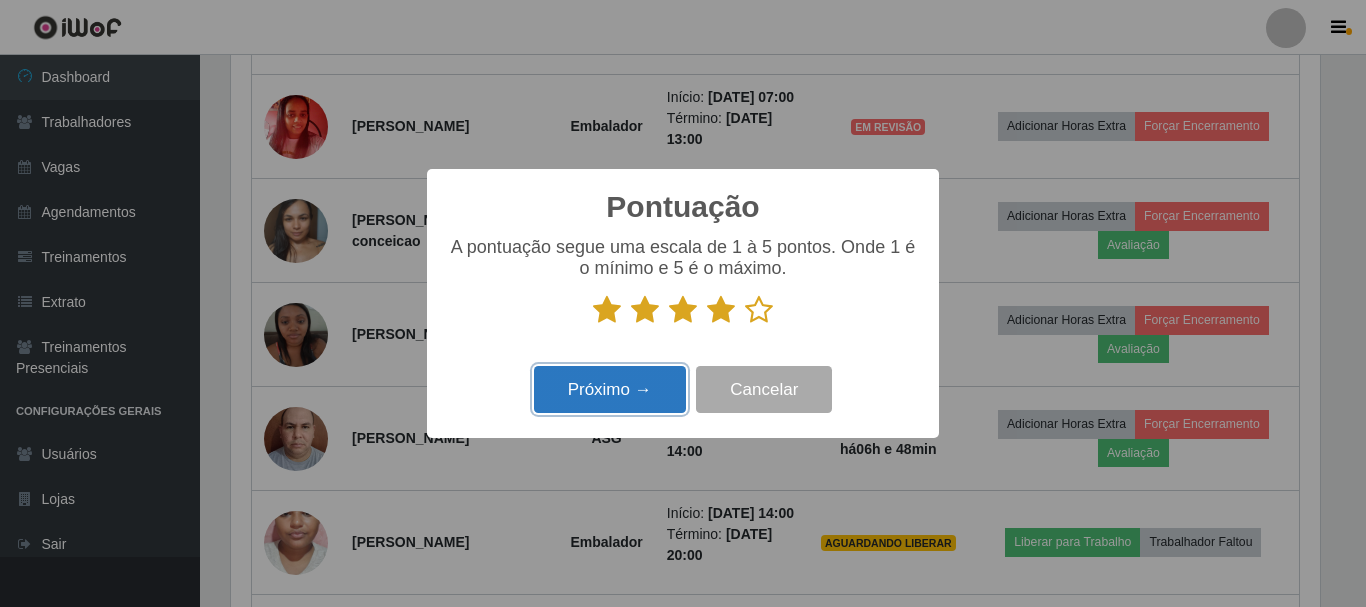 click on "Próximo →" at bounding box center [610, 389] 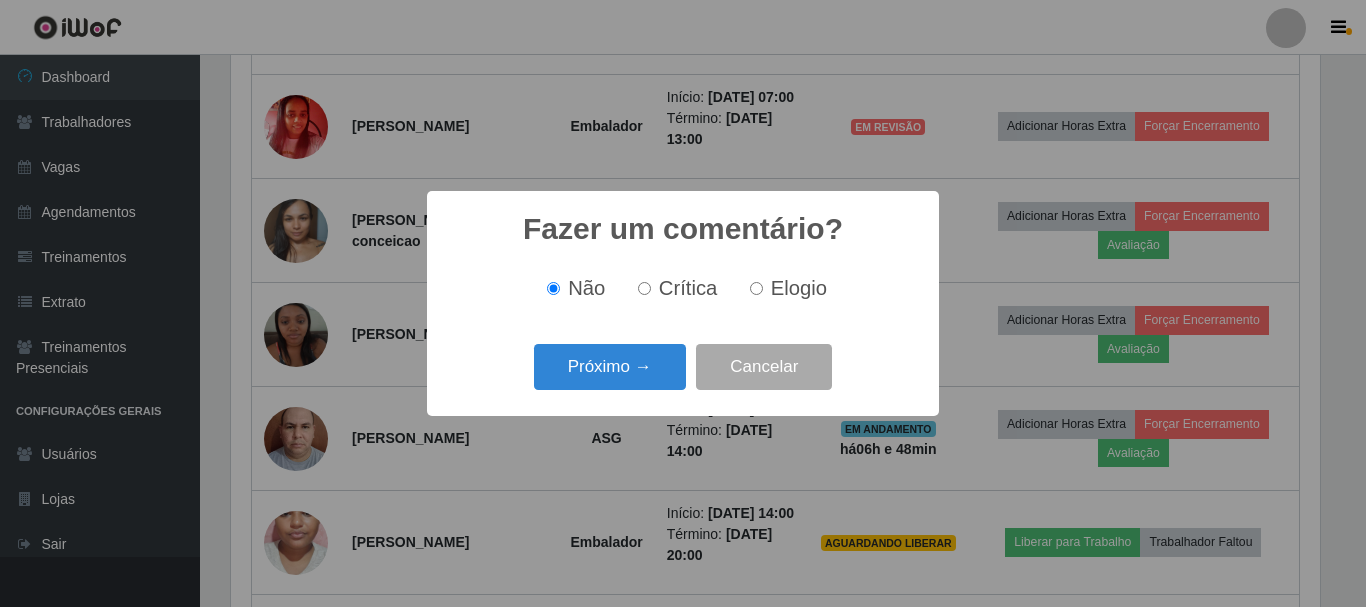 click on "Próximo →" at bounding box center [610, 367] 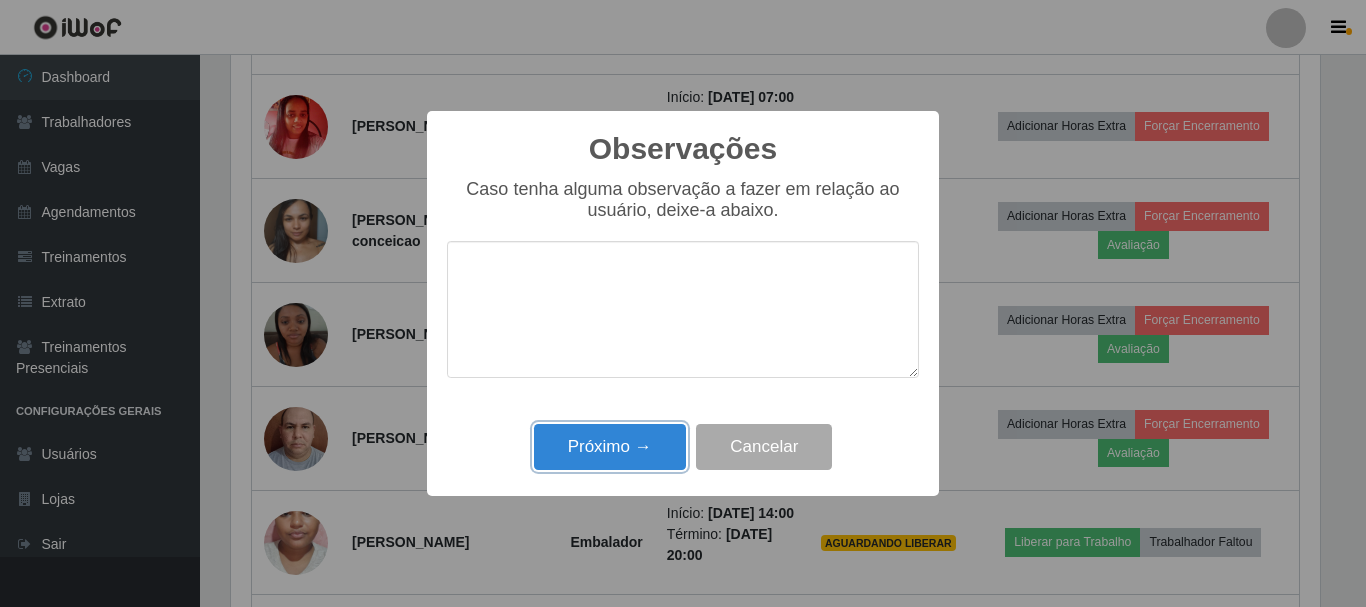 drag, startPoint x: 636, startPoint y: 447, endPoint x: 960, endPoint y: 573, distance: 347.63776 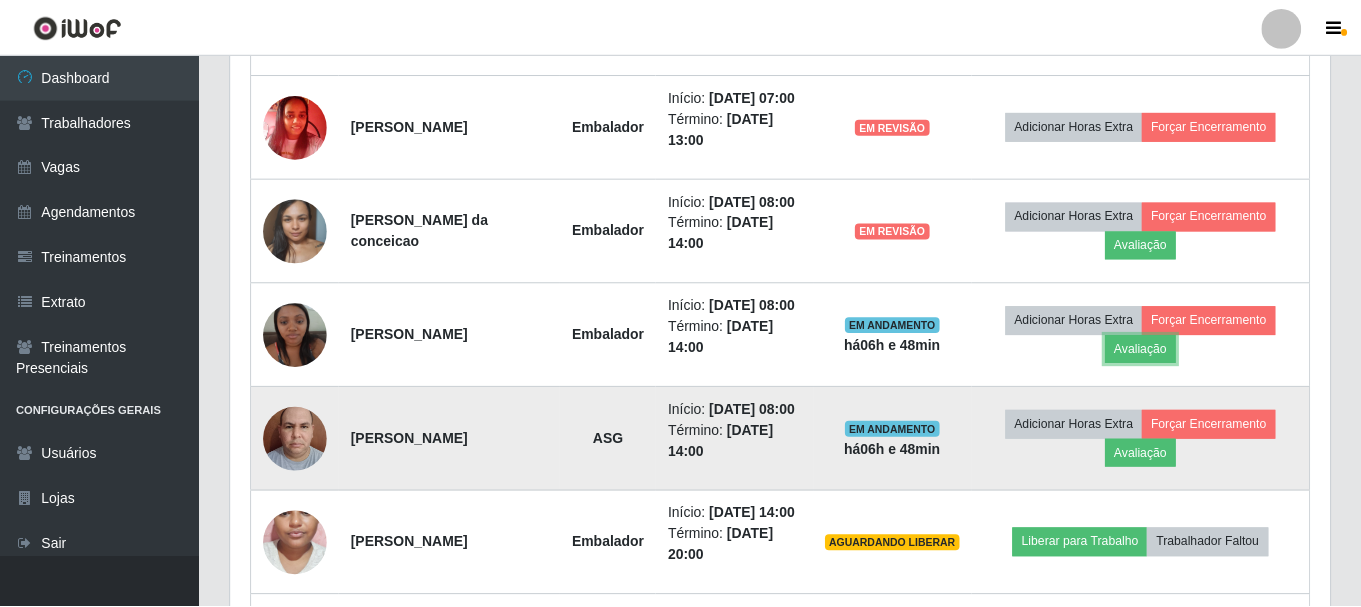 scroll, scrollTop: 999585, scrollLeft: 998901, axis: both 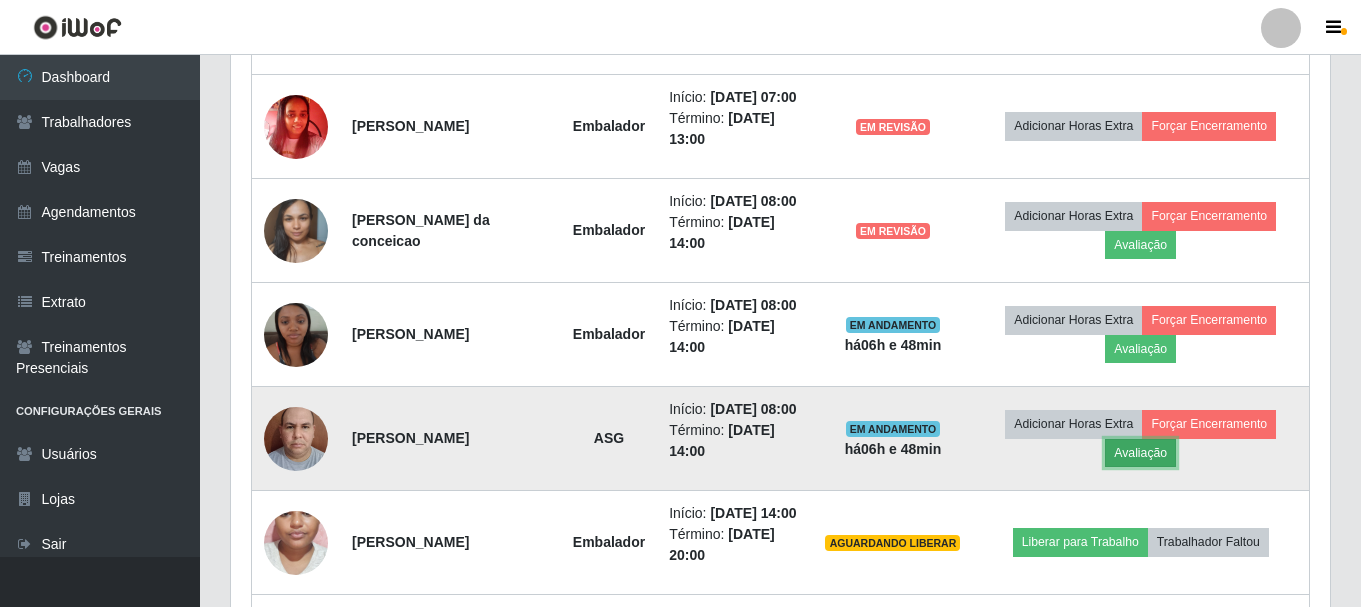 click on "Avaliação" at bounding box center [1140, 453] 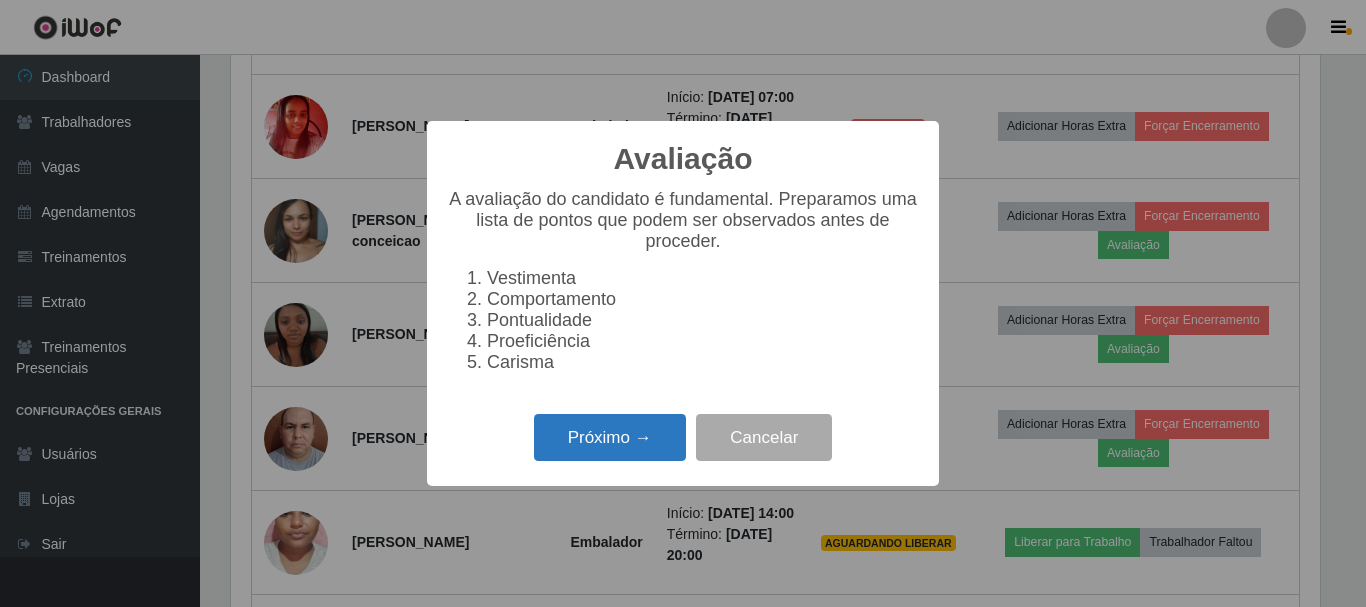 click on "Próximo →" at bounding box center (610, 437) 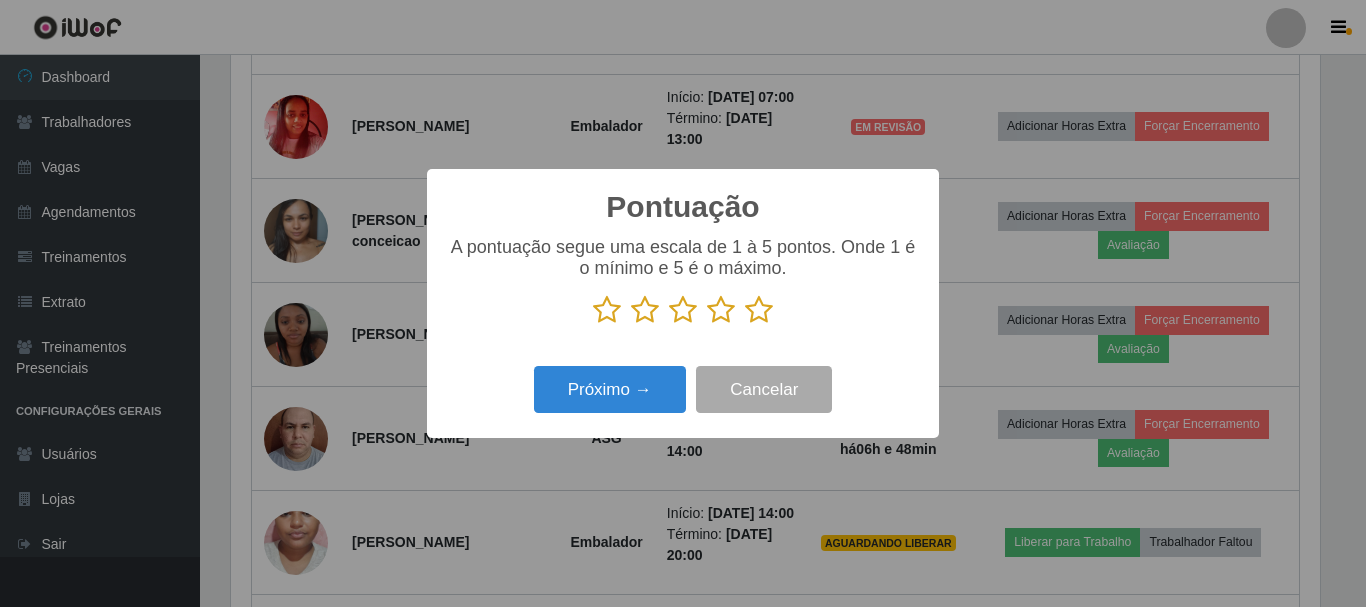 click at bounding box center (721, 310) 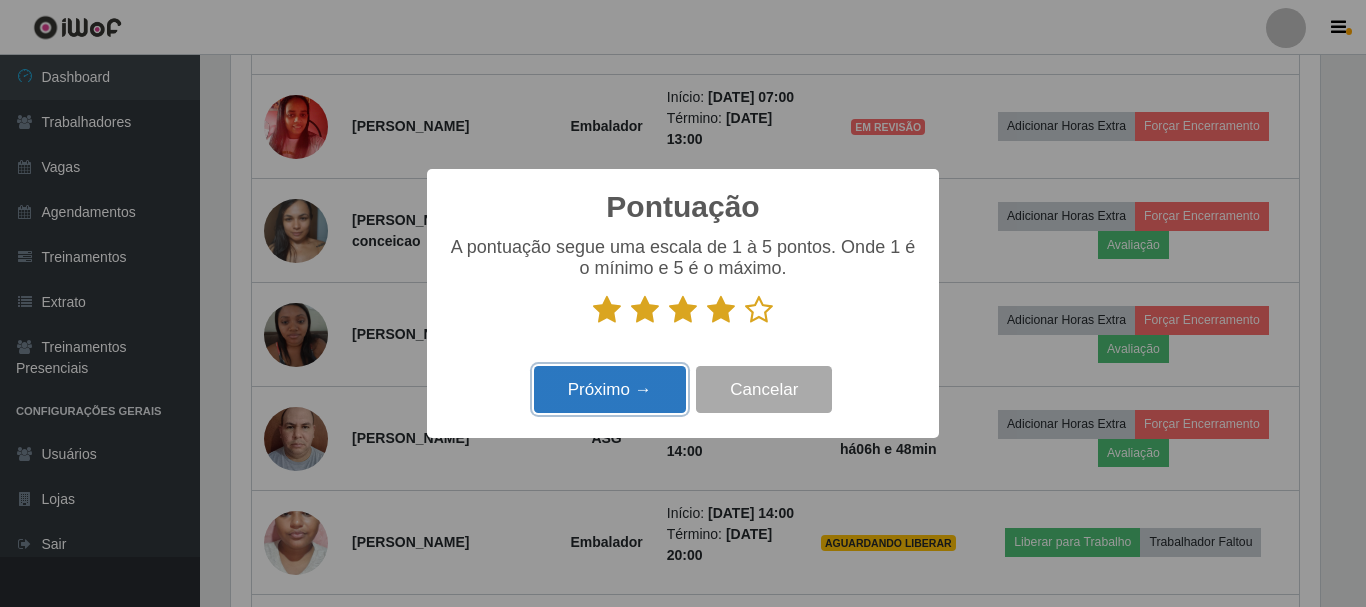 click on "Próximo →" at bounding box center [610, 389] 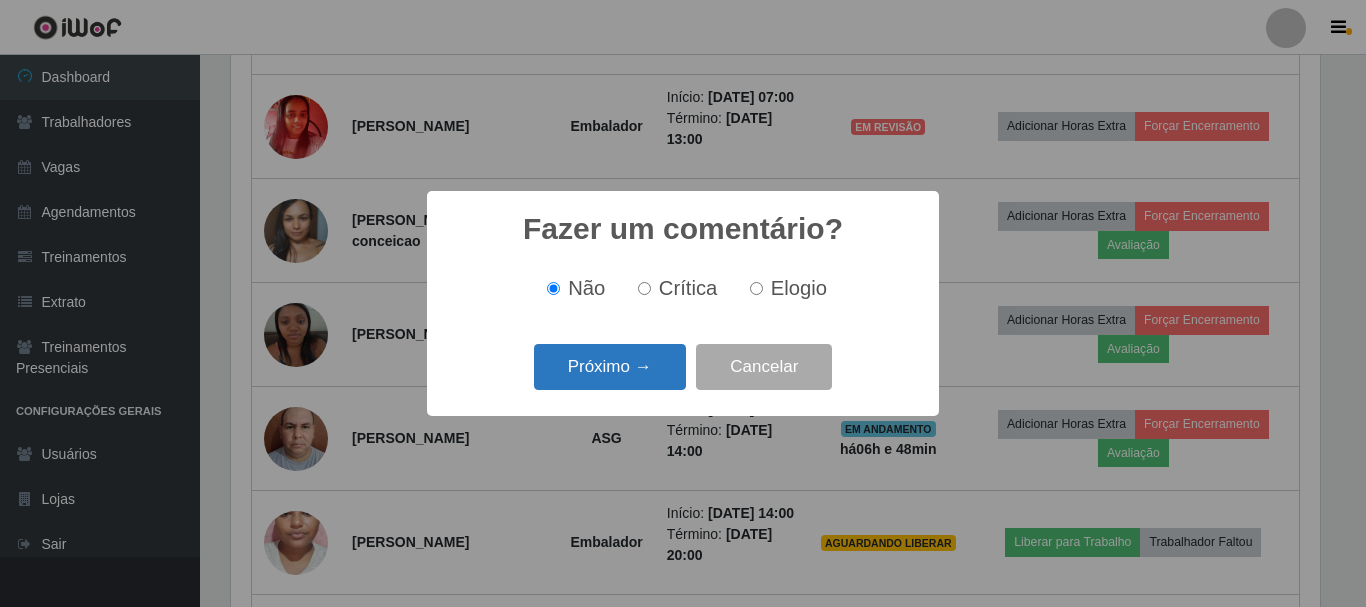 click on "Próximo →" at bounding box center (610, 367) 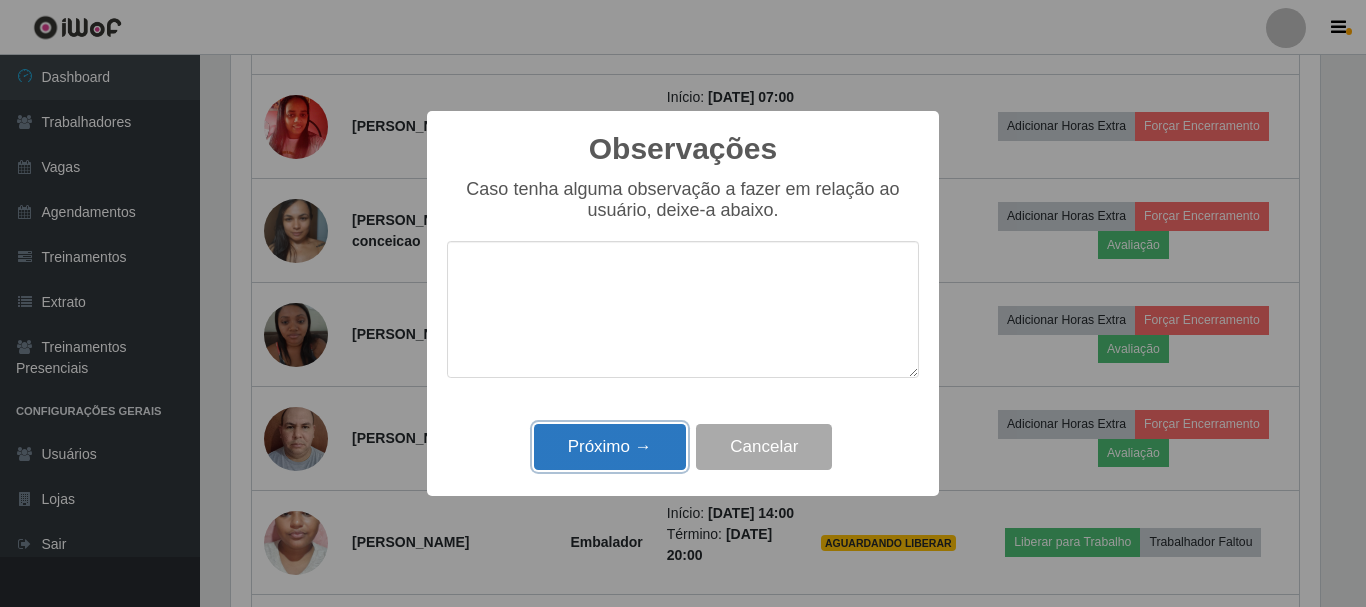 click on "Próximo →" at bounding box center [610, 447] 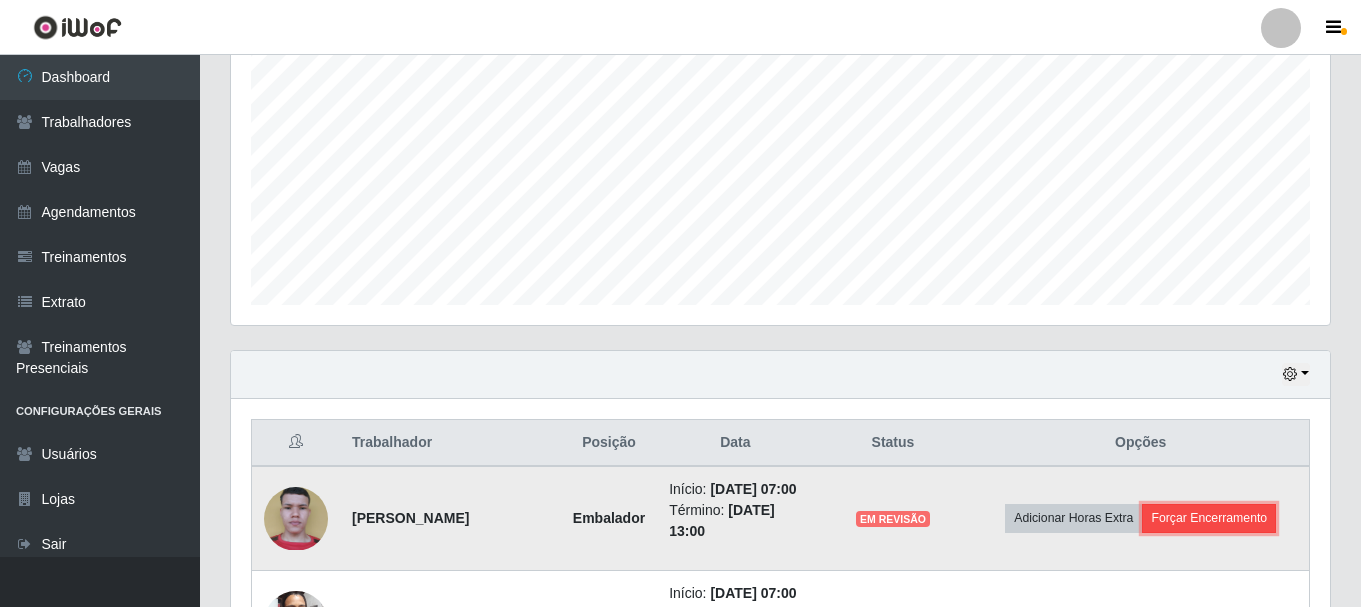 click on "Forçar Encerramento" at bounding box center (1209, 518) 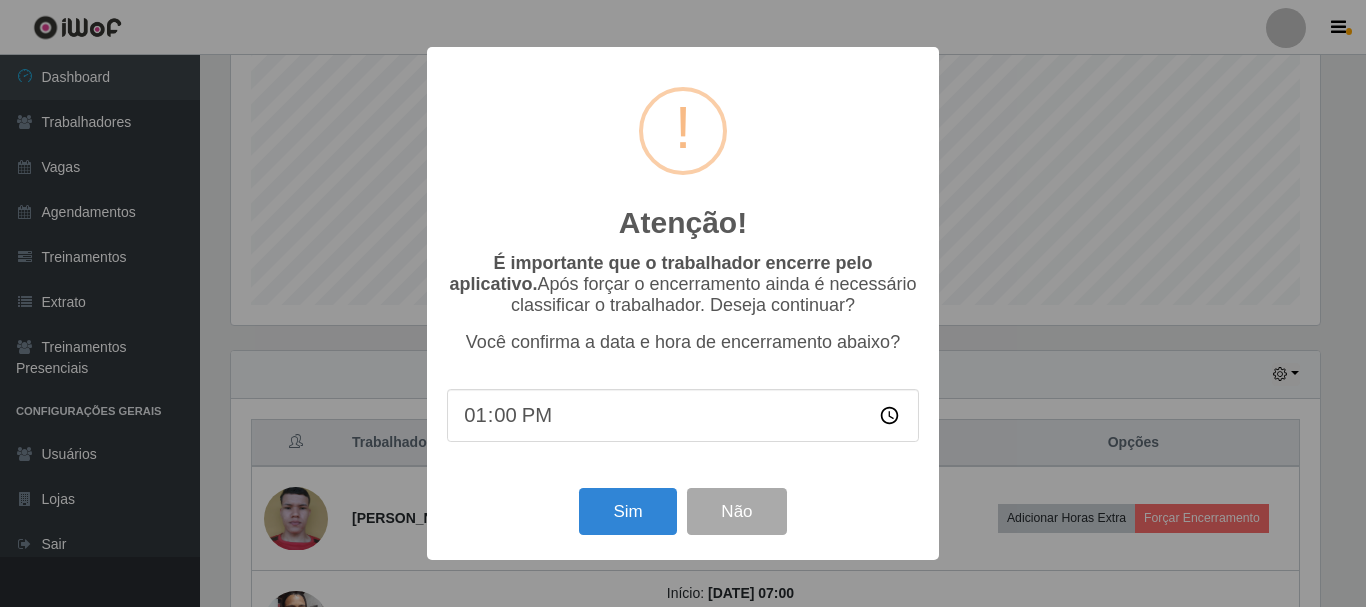 click on "Sim Não" at bounding box center [683, 511] 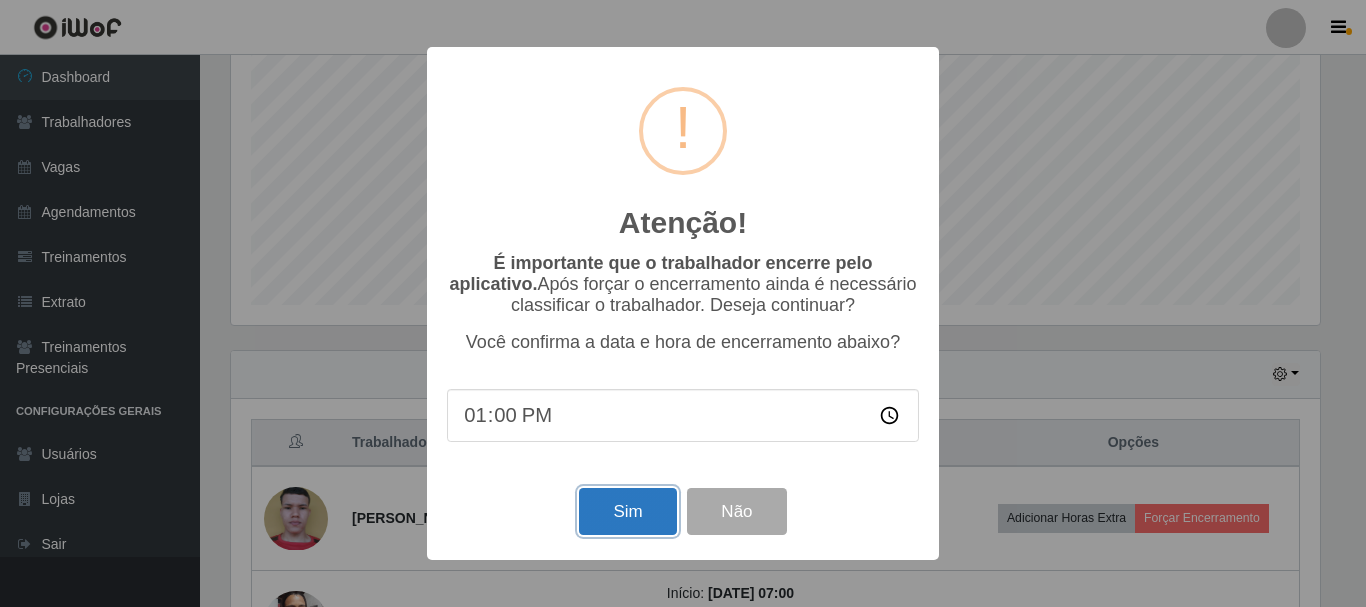 click on "Sim" at bounding box center (627, 511) 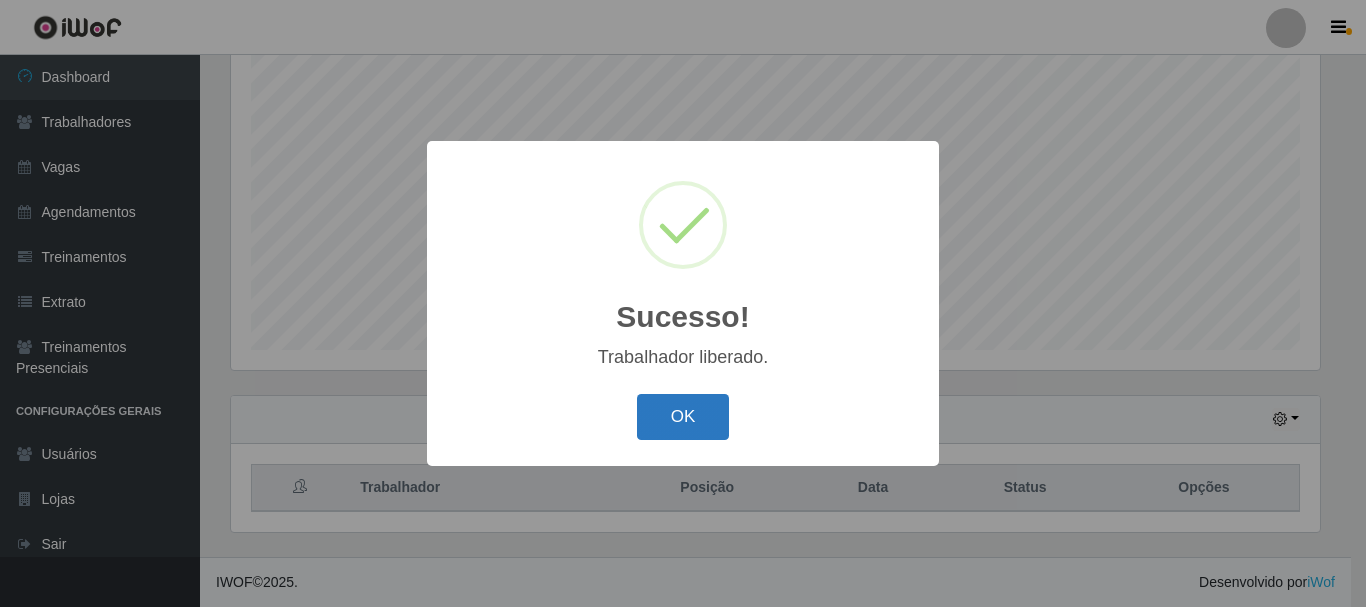 click on "OK" at bounding box center [683, 417] 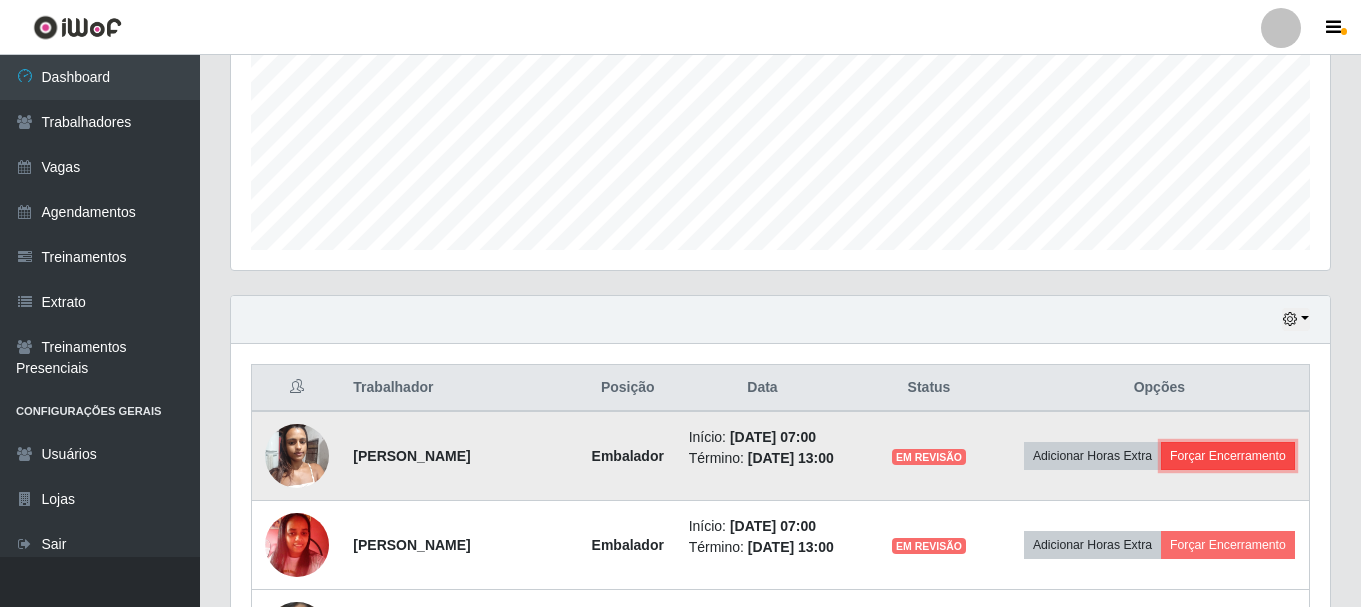 click on "Forçar Encerramento" at bounding box center (1228, 456) 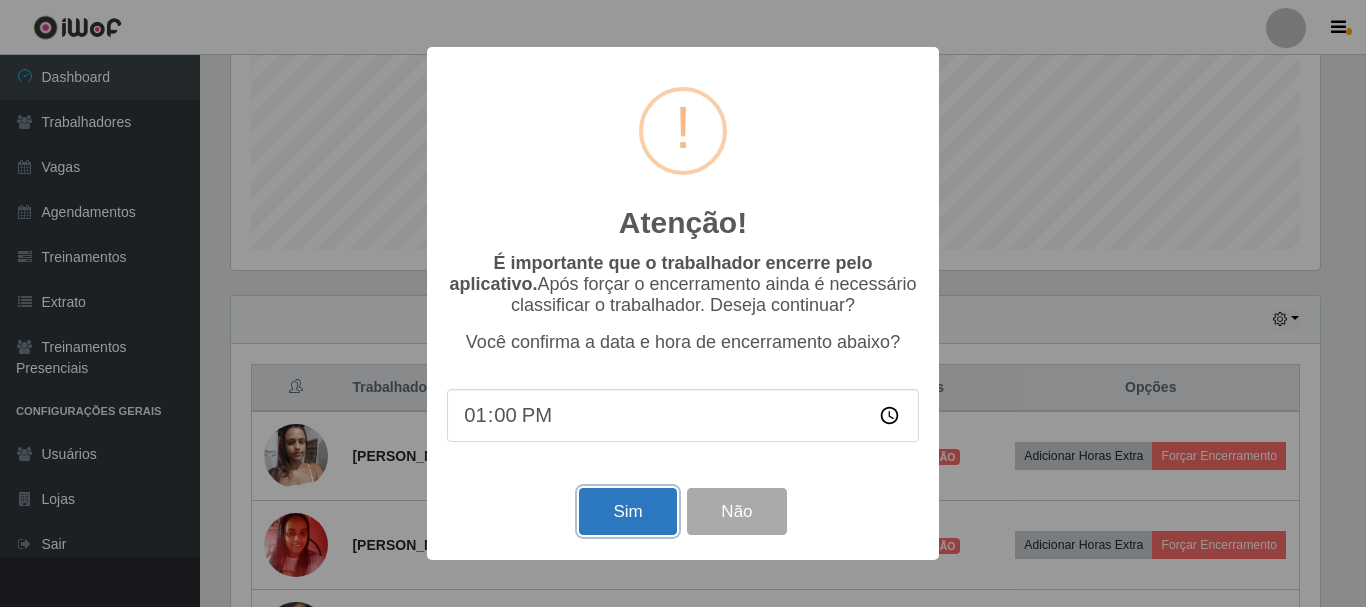 click on "Sim" at bounding box center [627, 511] 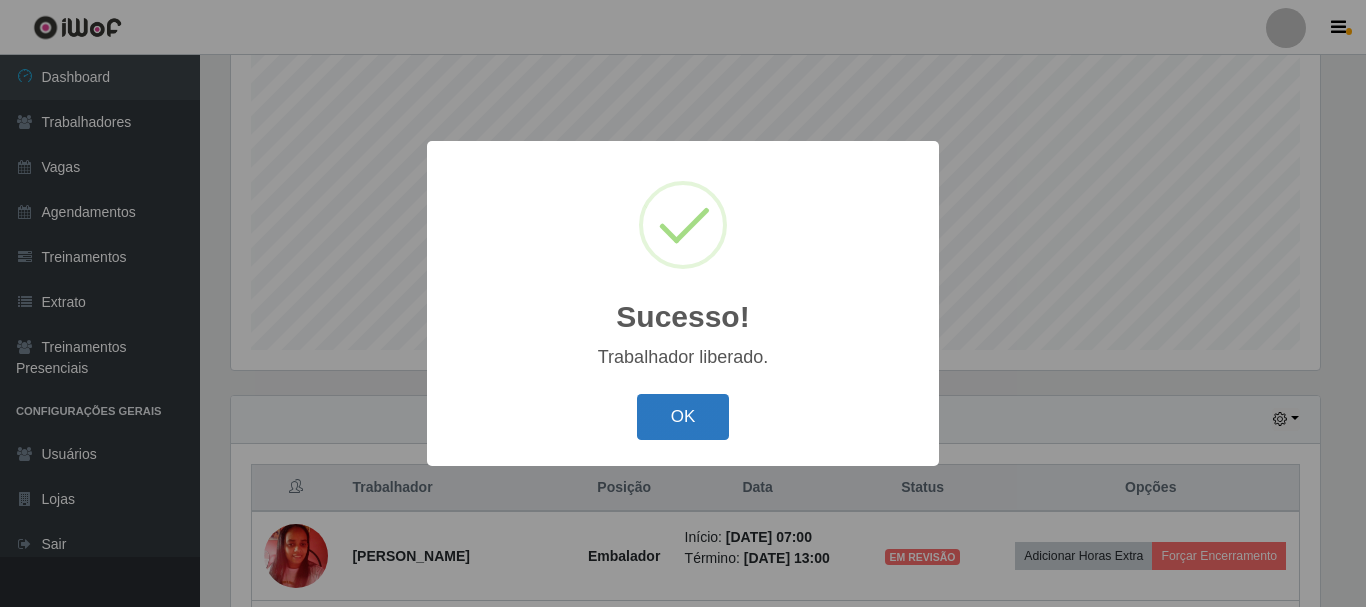 click on "OK" at bounding box center [683, 417] 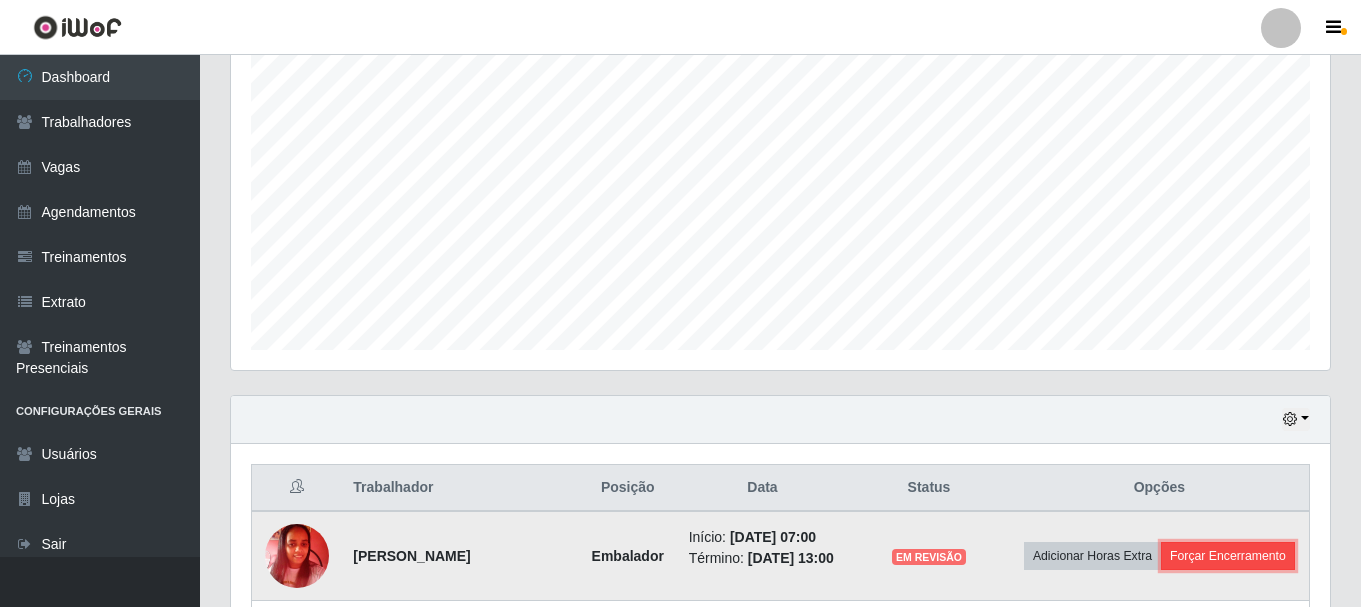 click on "Forçar Encerramento" at bounding box center (1228, 556) 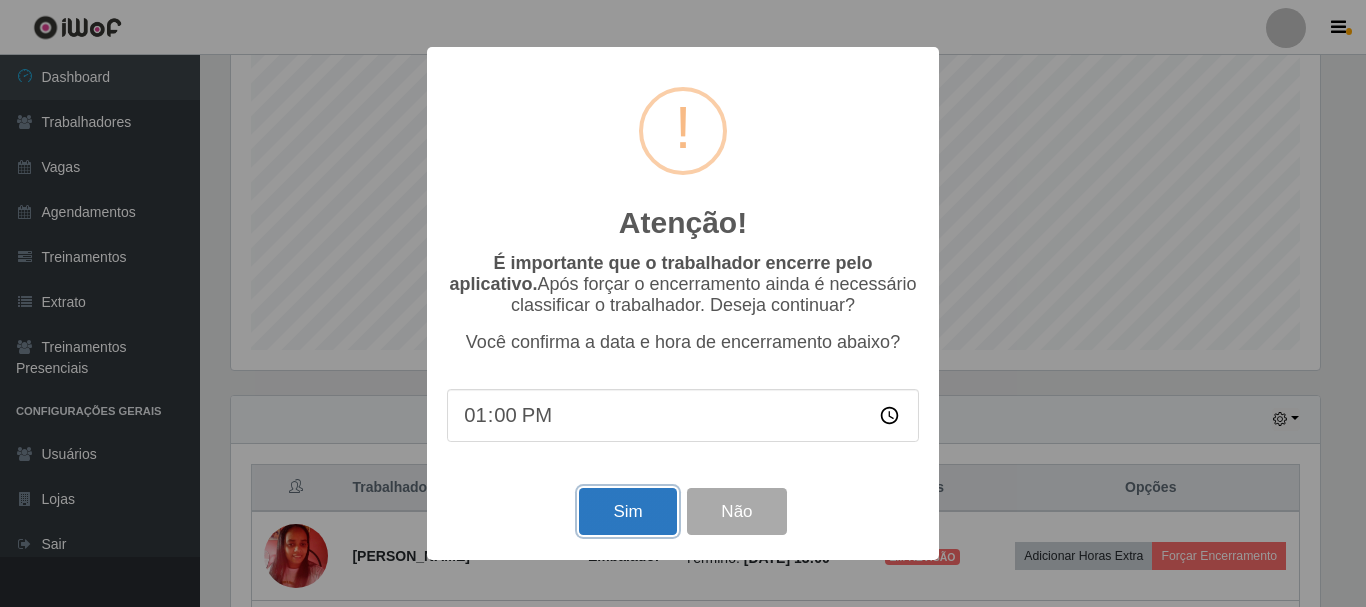 click on "Sim" at bounding box center [627, 511] 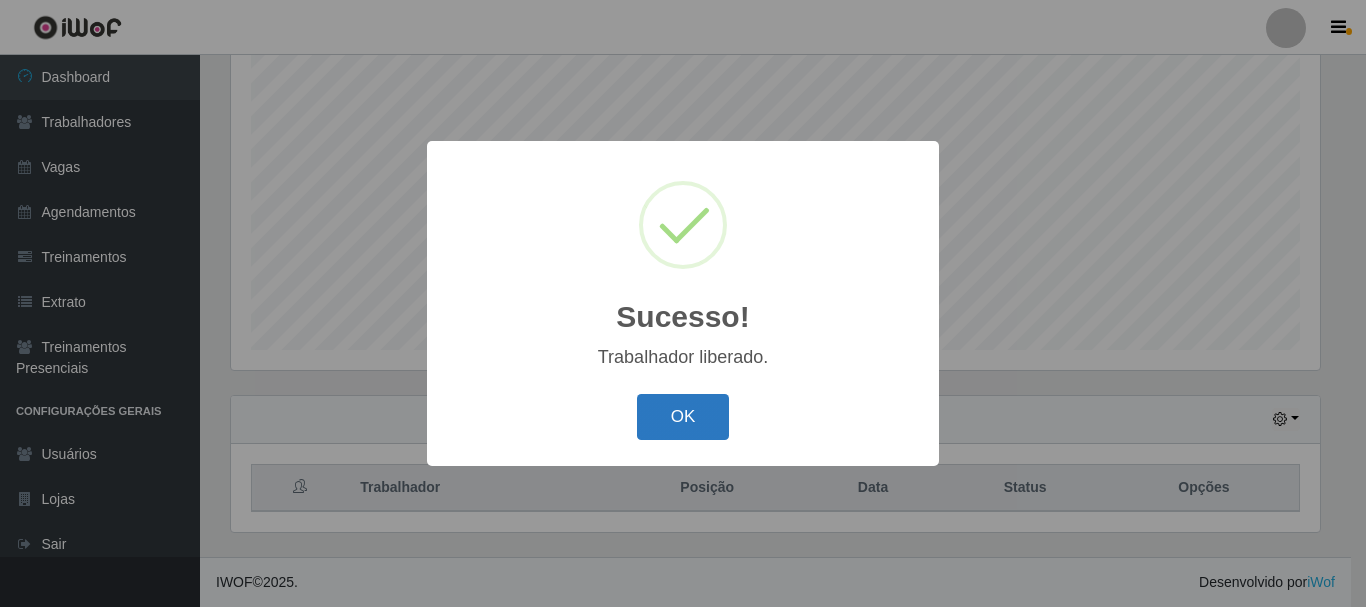 drag, startPoint x: 634, startPoint y: 346, endPoint x: 670, endPoint y: 422, distance: 84.095184 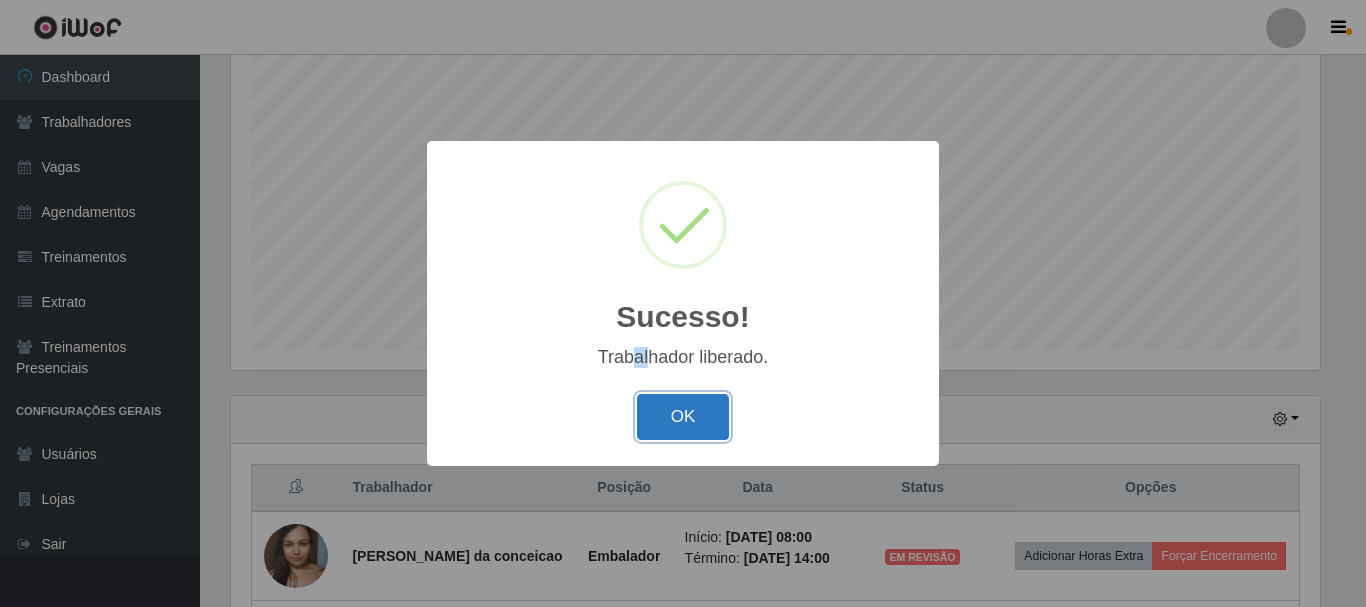 click on "OK" at bounding box center (683, 417) 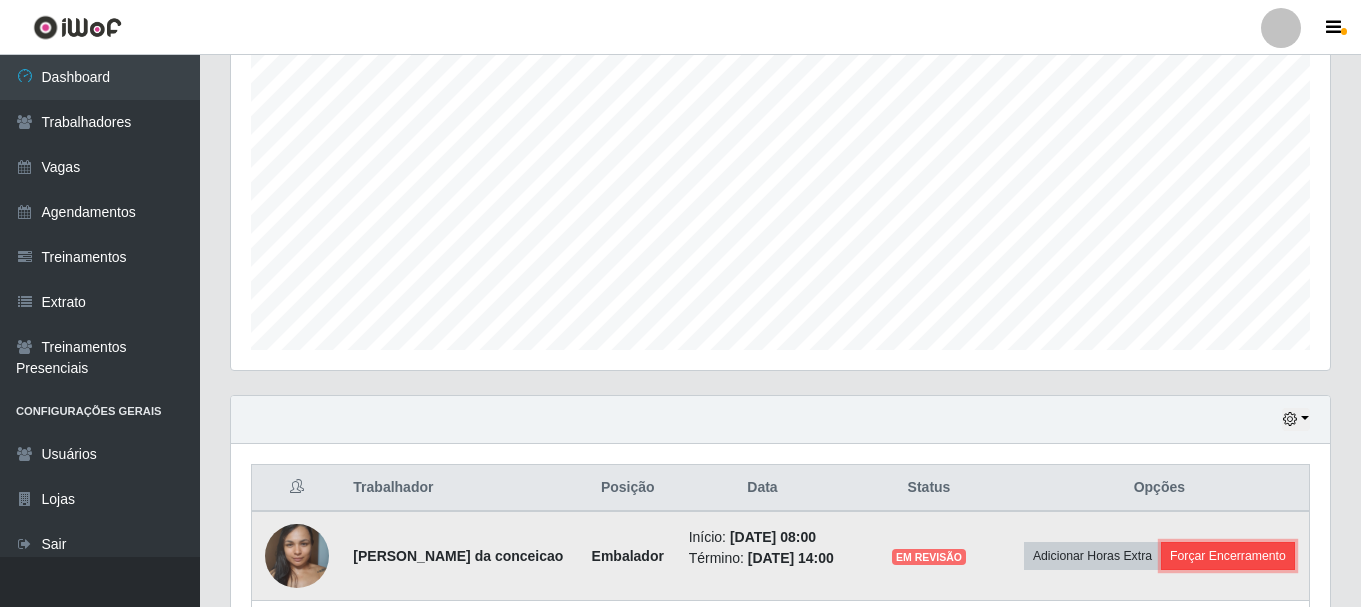 click on "Forçar Encerramento" at bounding box center (1228, 556) 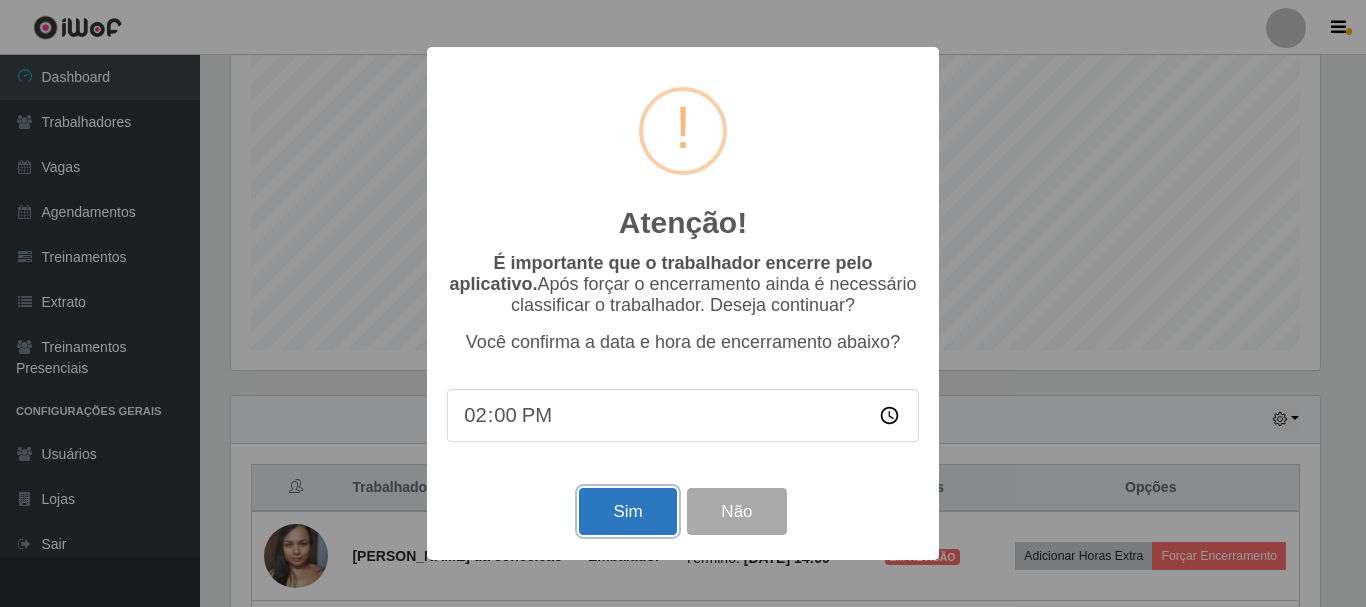 click on "Sim" at bounding box center (627, 511) 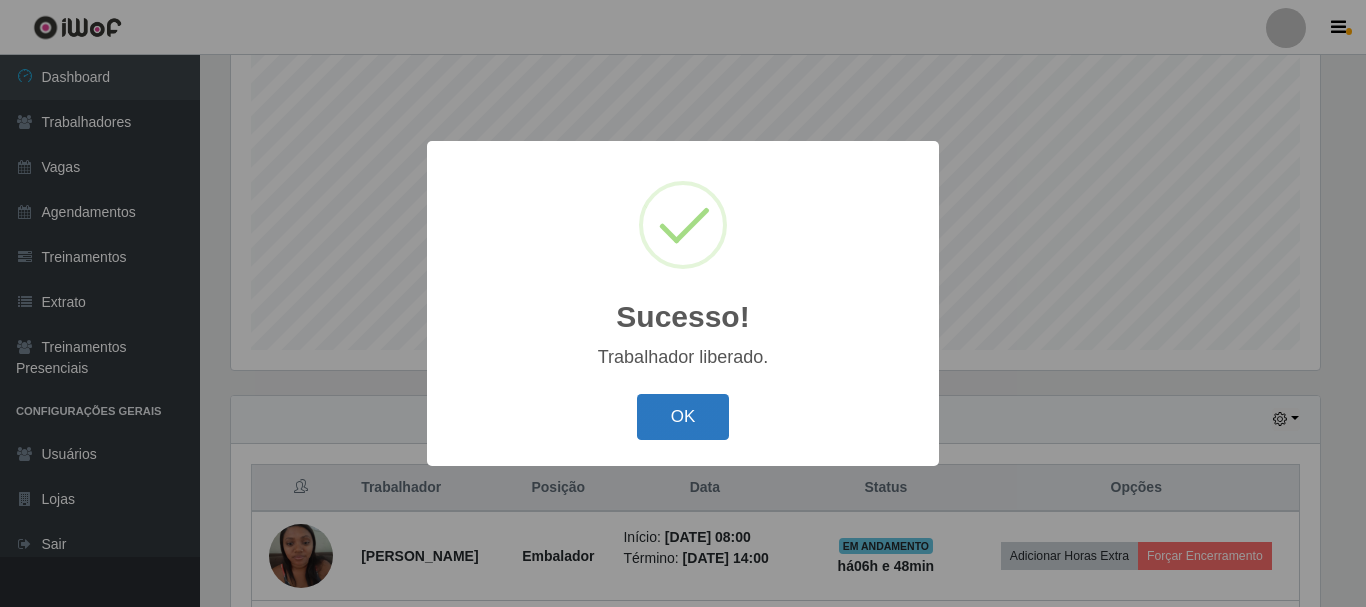 click on "OK" at bounding box center [683, 417] 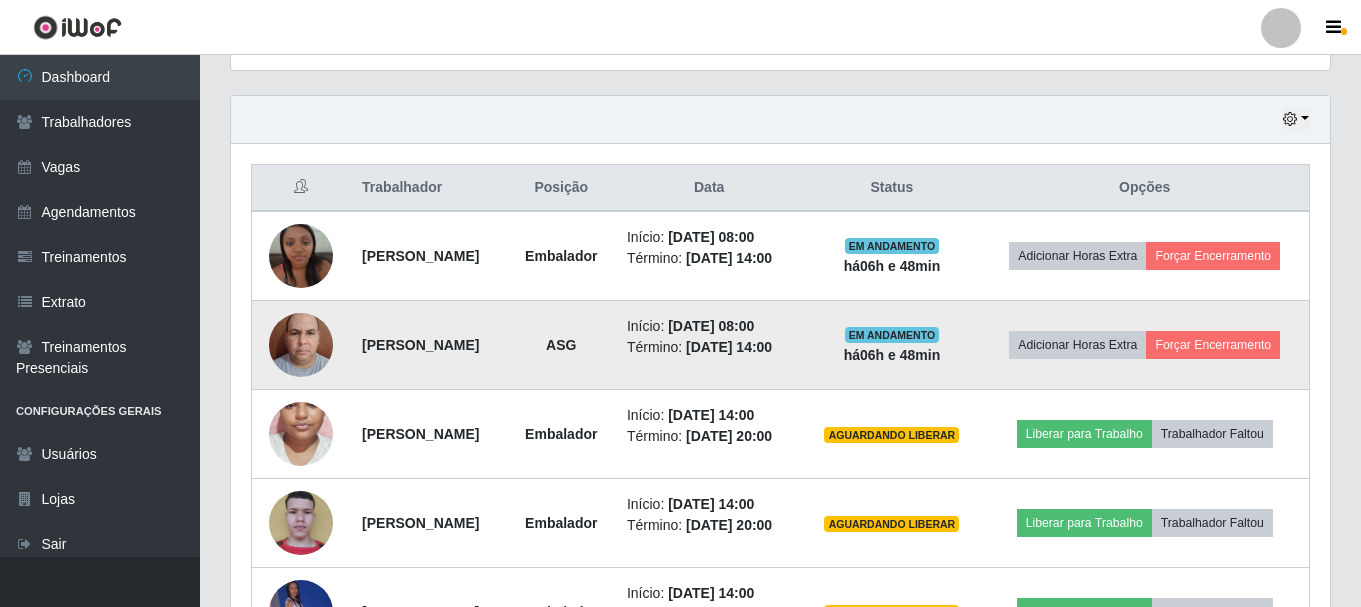click on "Adicionar Horas Extra Forçar Encerramento" at bounding box center [1144, 345] 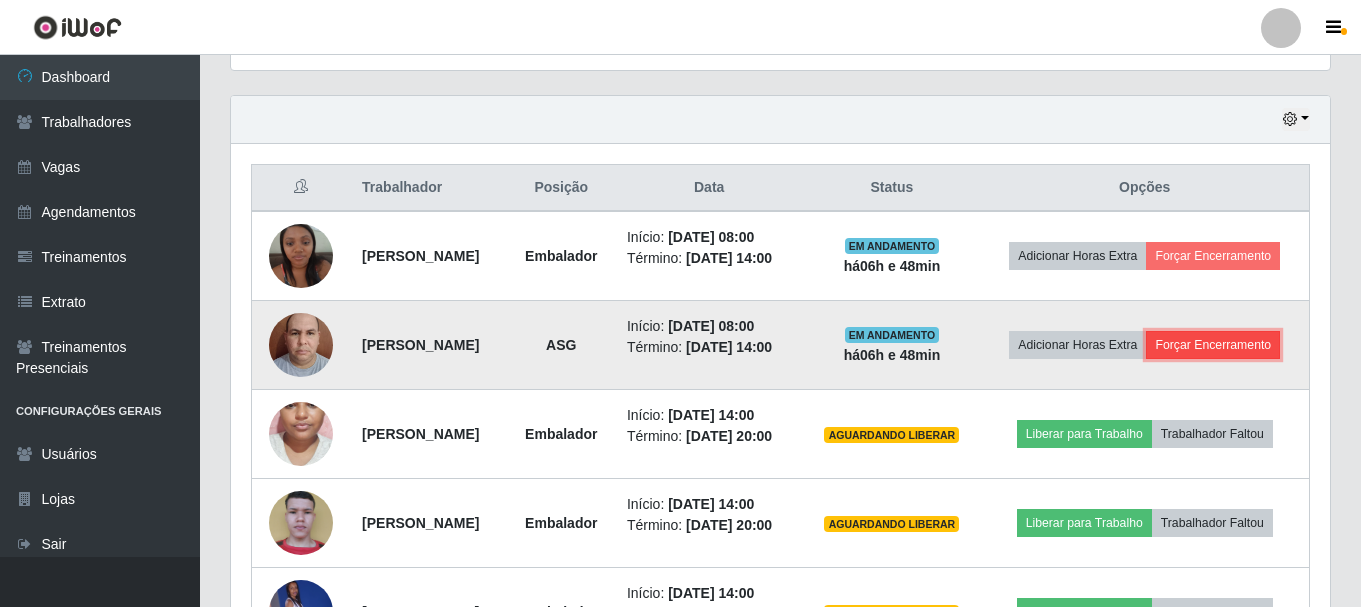 click on "Forçar Encerramento" at bounding box center [1213, 345] 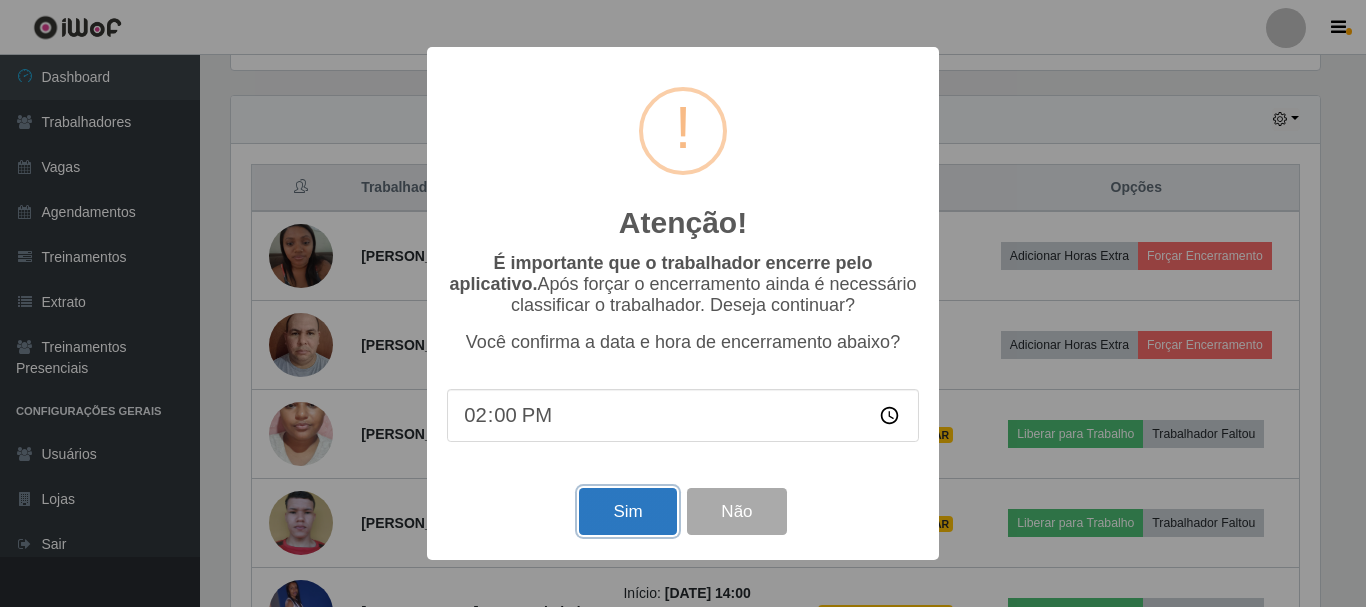 click on "Sim" at bounding box center (627, 511) 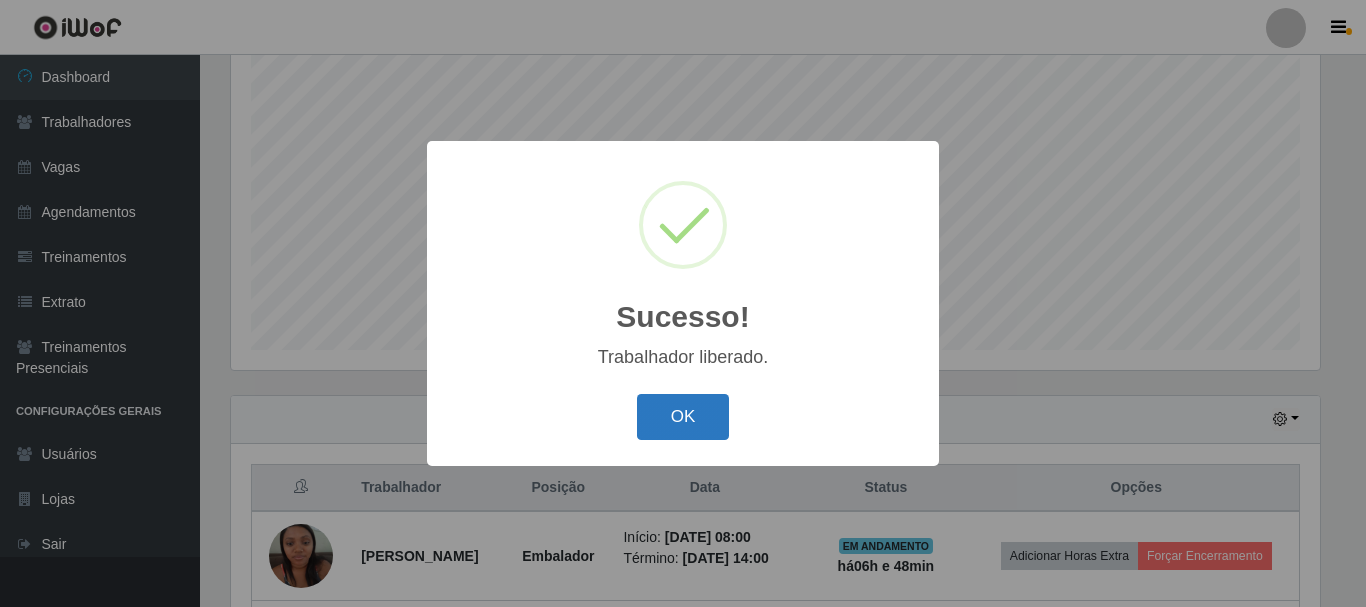 click on "OK" at bounding box center [683, 417] 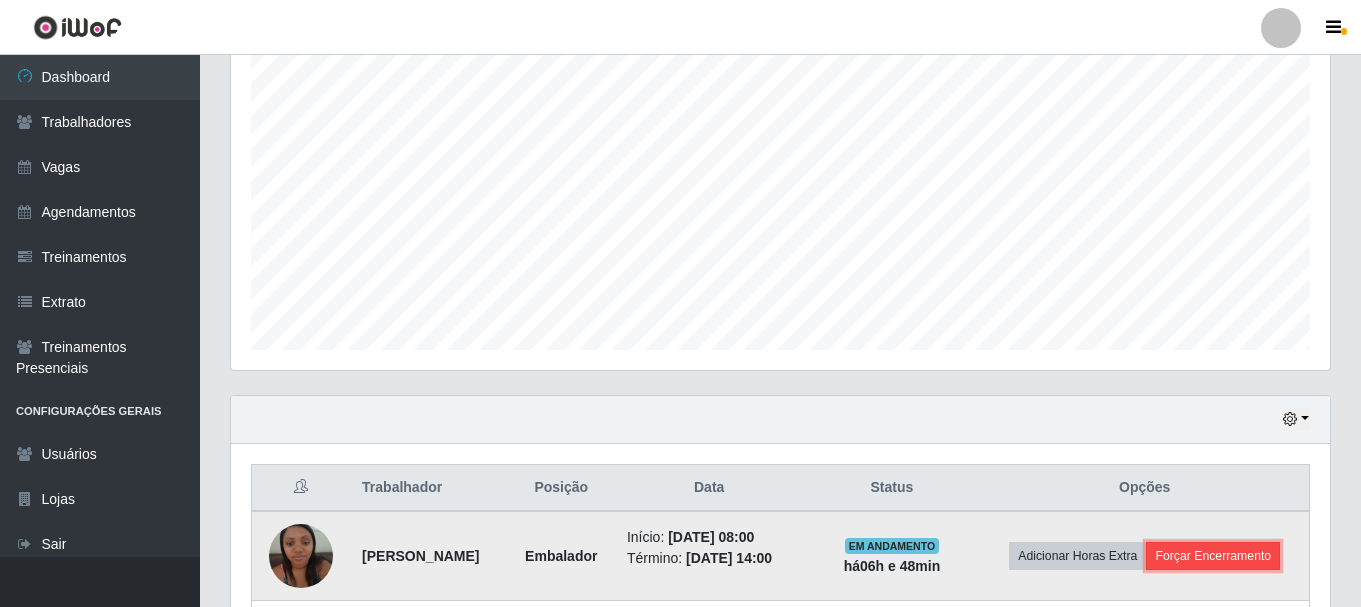 click on "Forçar Encerramento" at bounding box center [1213, 556] 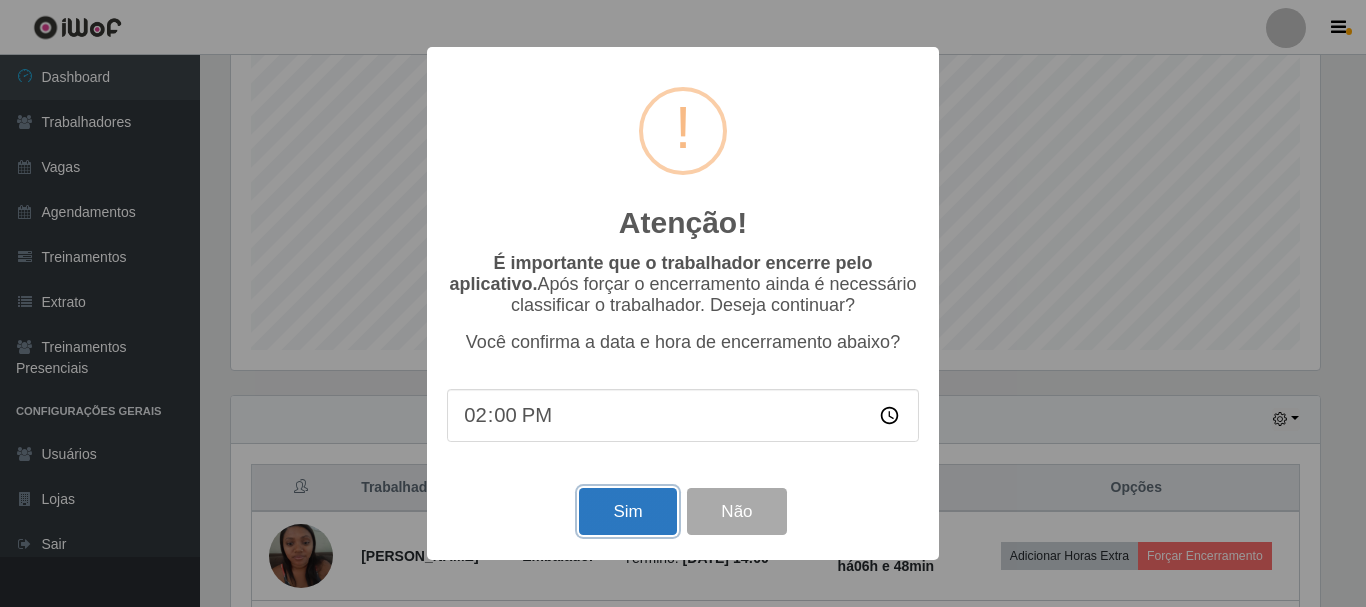 drag, startPoint x: 644, startPoint y: 499, endPoint x: 641, endPoint y: 512, distance: 13.341664 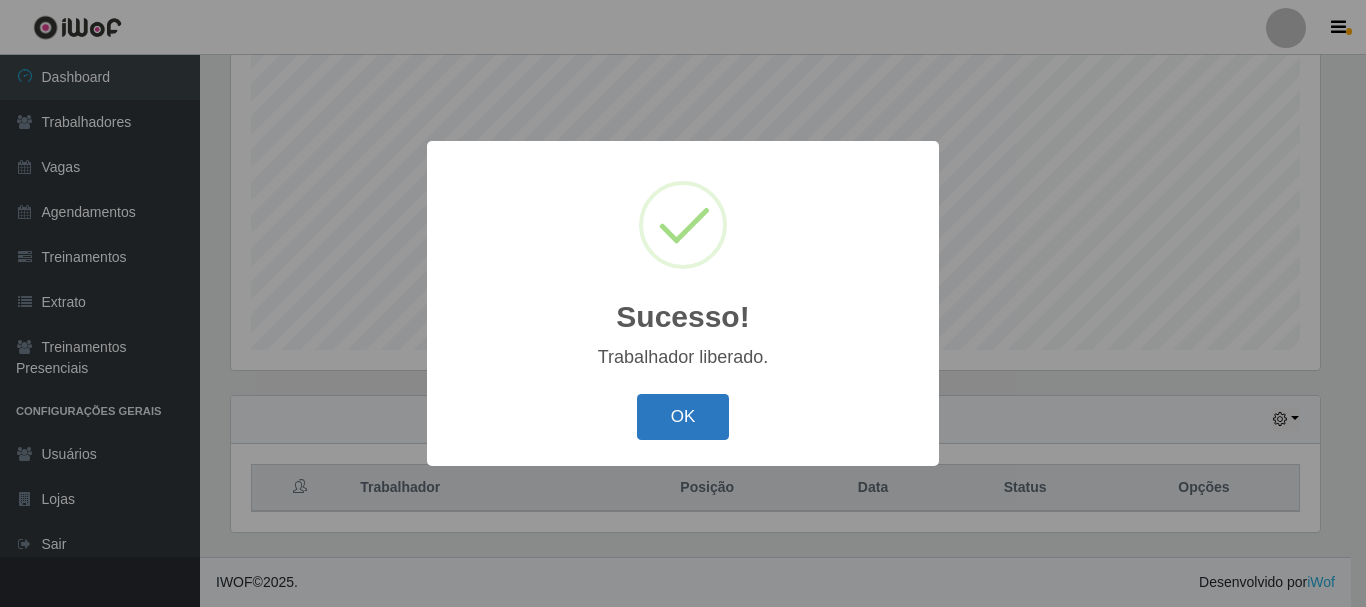 drag, startPoint x: 676, startPoint y: 412, endPoint x: 663, endPoint y: 397, distance: 19.849434 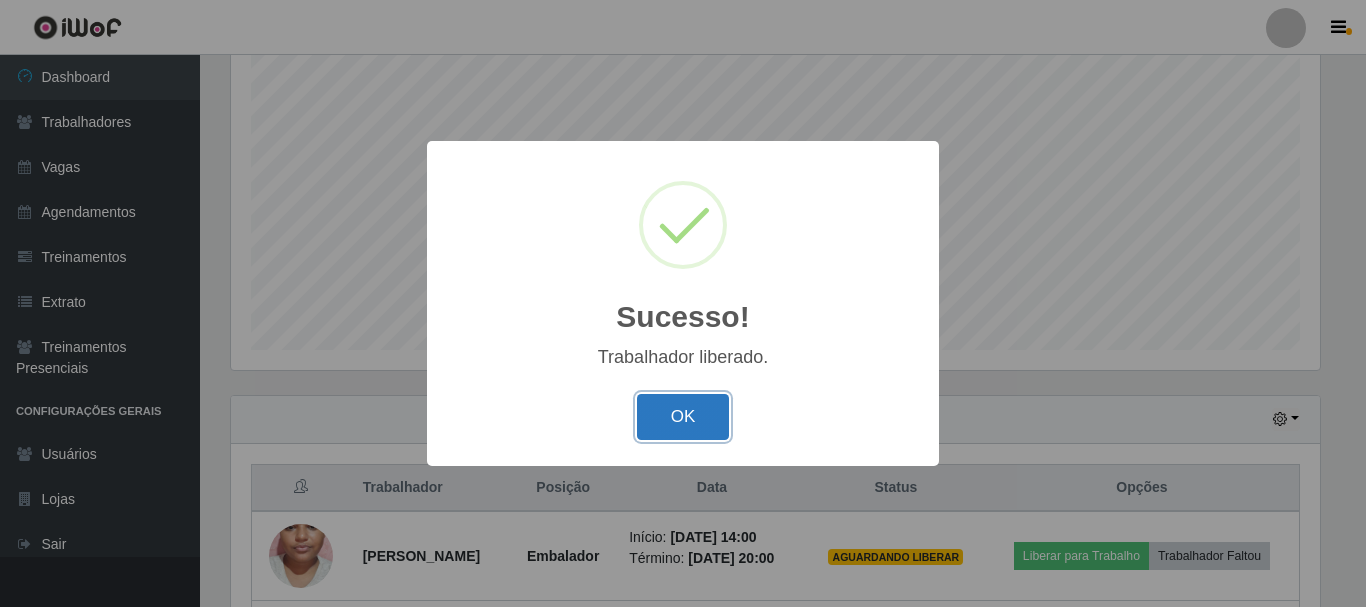 click on "OK" at bounding box center [683, 417] 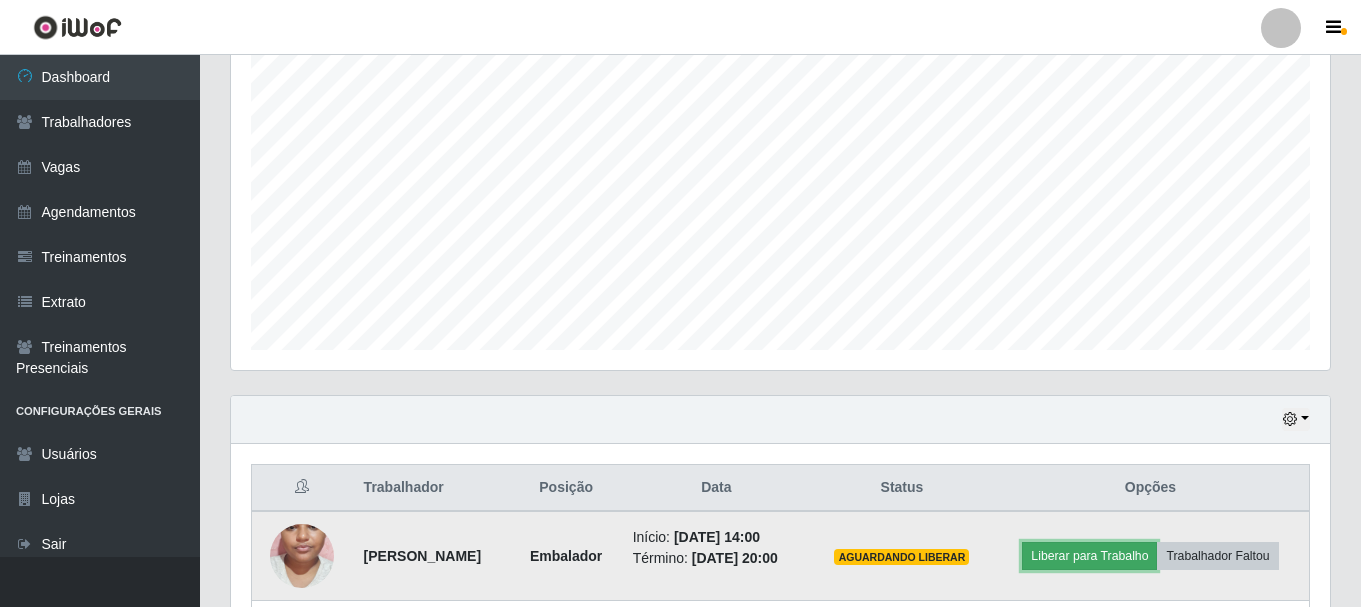 click on "Liberar para Trabalho" at bounding box center (1089, 556) 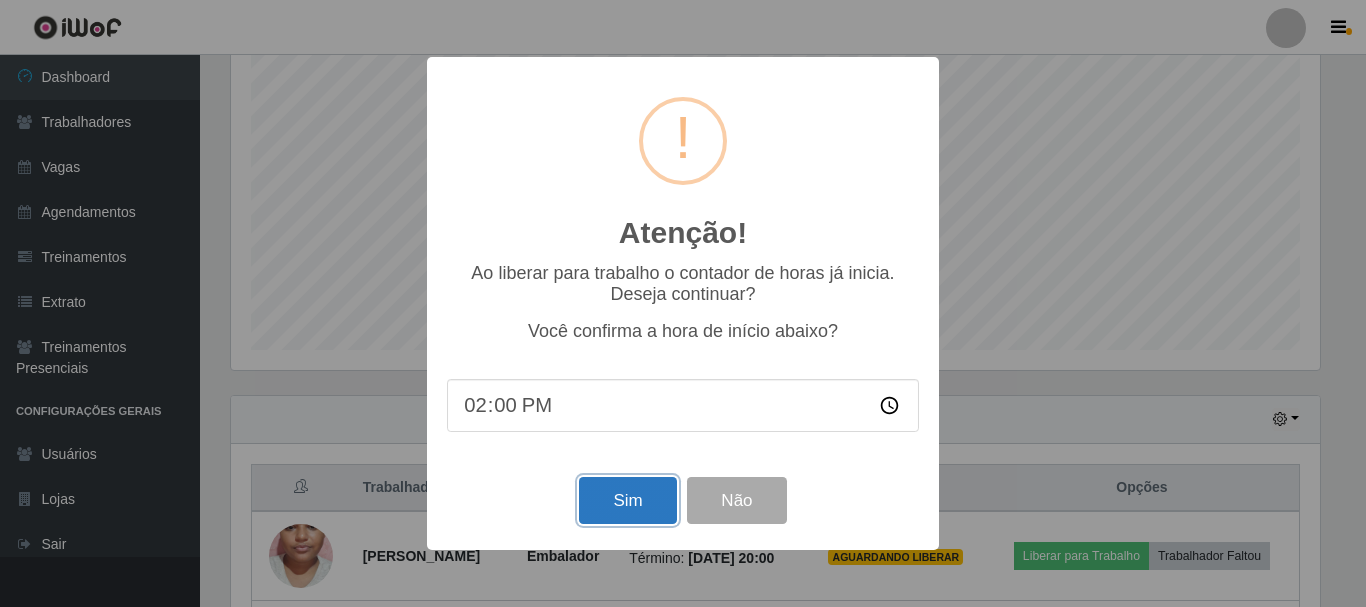 click on "Sim" at bounding box center [627, 500] 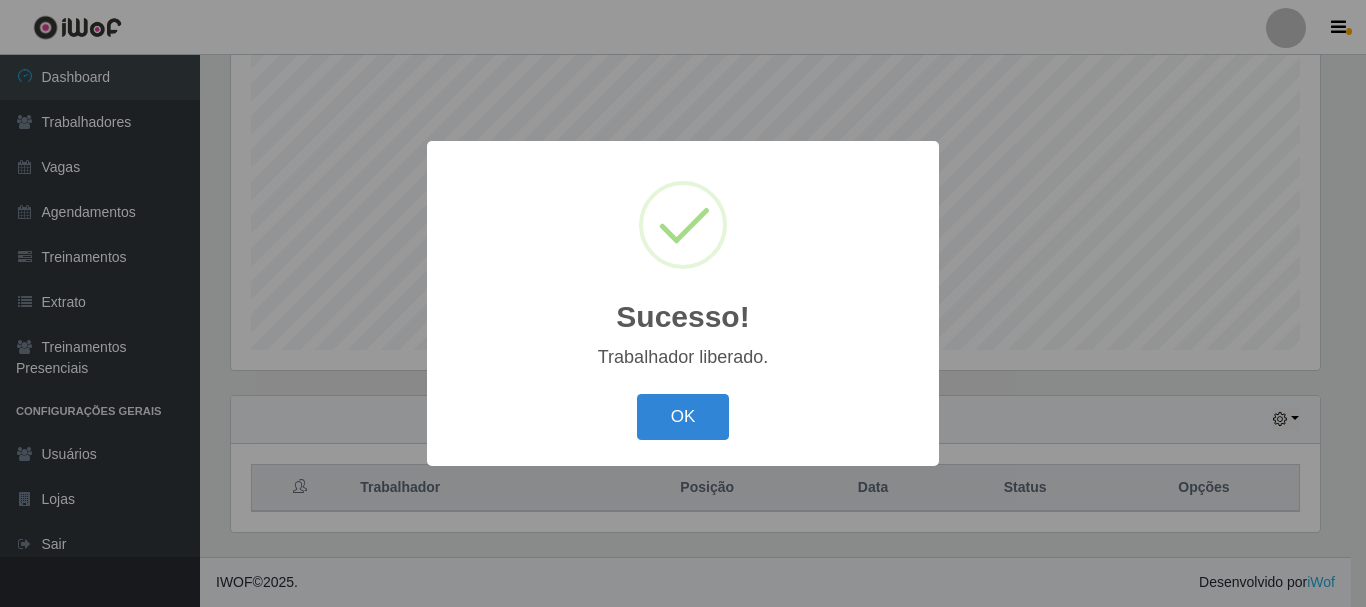 click on "OK Cancel" at bounding box center (683, 416) 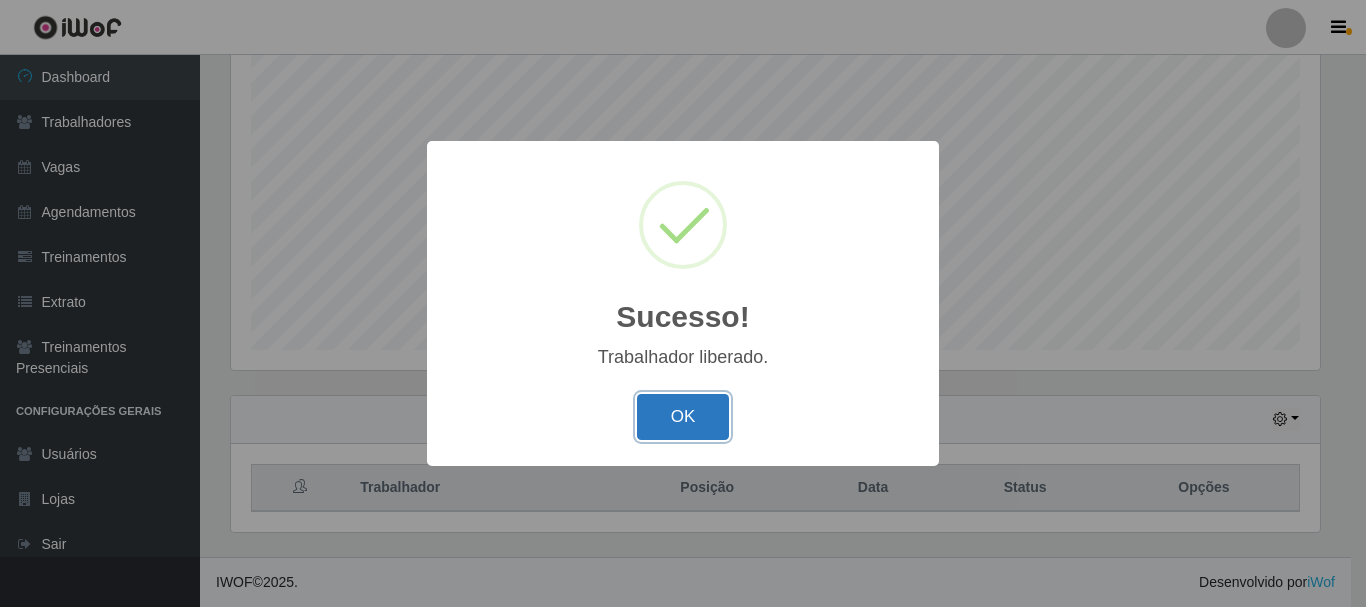click on "OK" at bounding box center (683, 417) 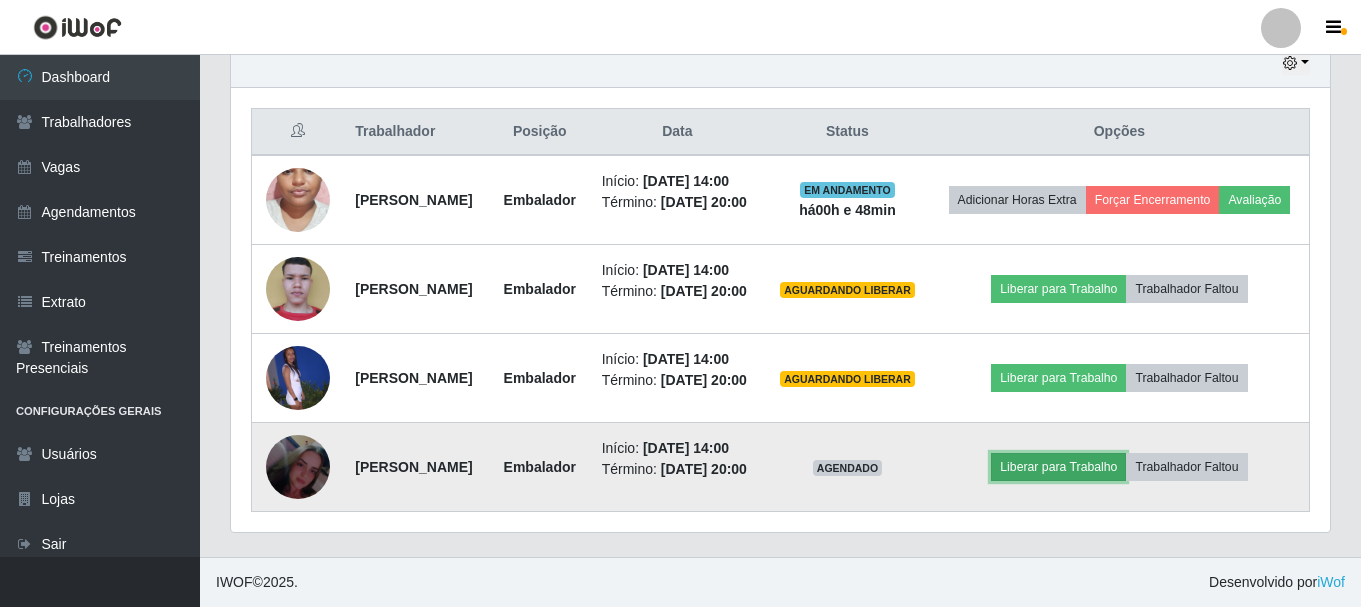 click on "Liberar para Trabalho" at bounding box center [1058, 467] 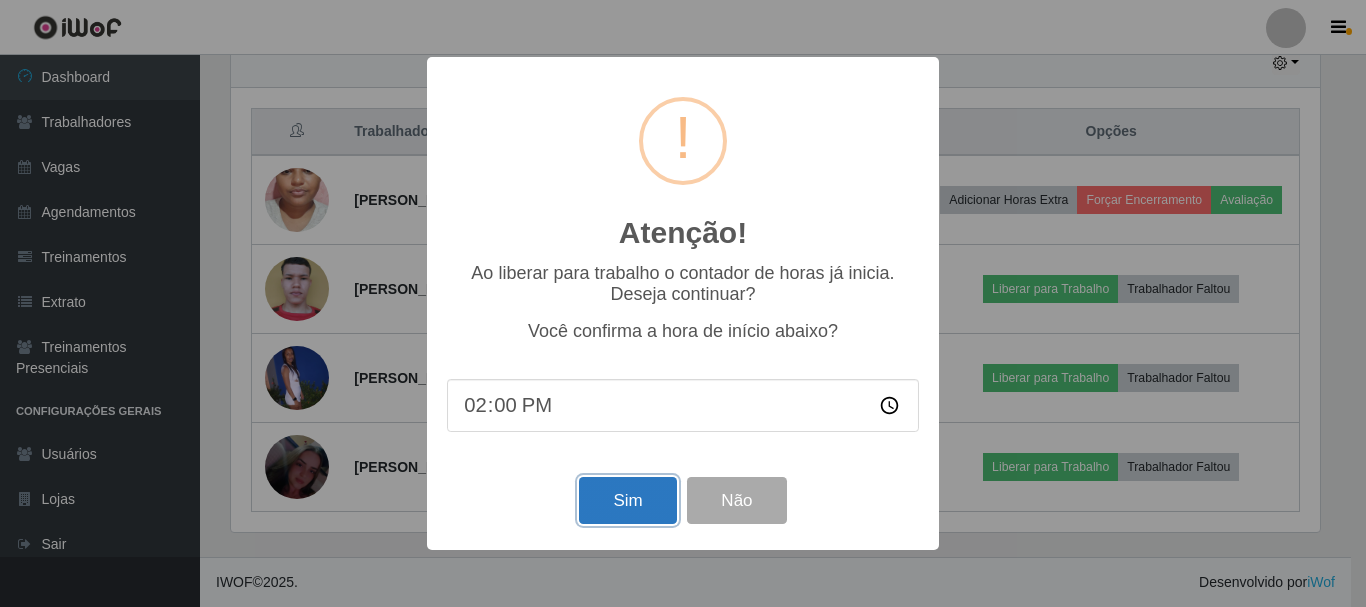 click on "Sim" at bounding box center (627, 500) 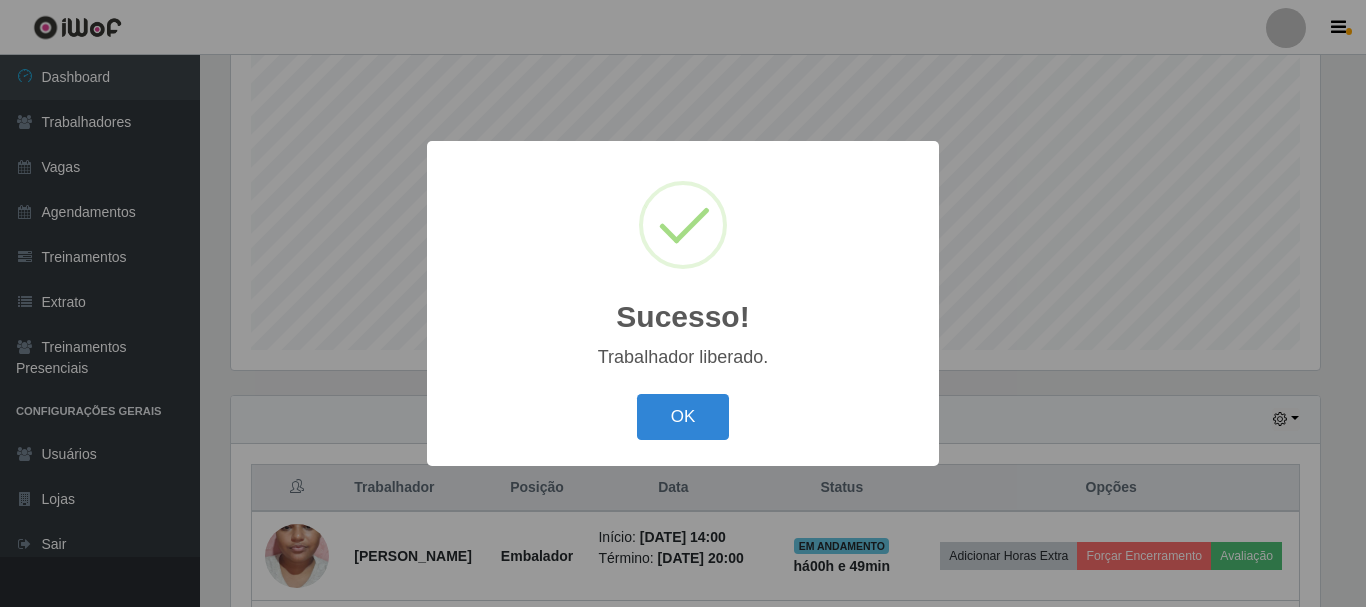 click on "Sucesso! × Trabalhador liberado. OK Cancel" at bounding box center [683, 303] 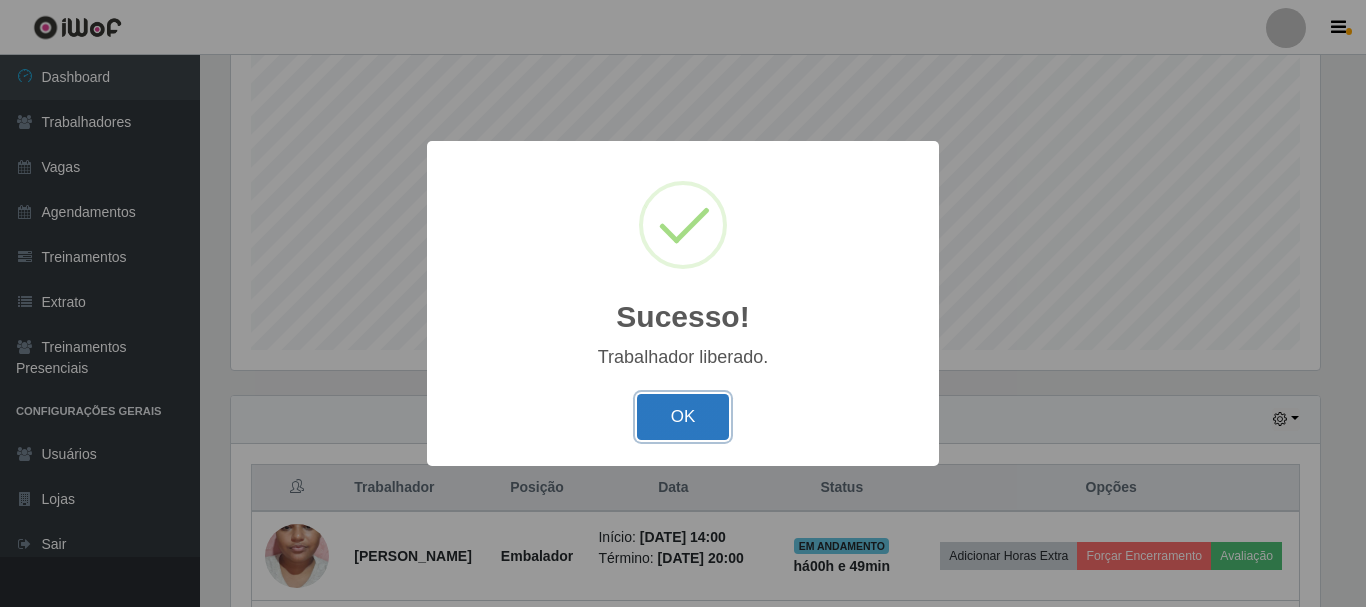click on "OK" at bounding box center (683, 417) 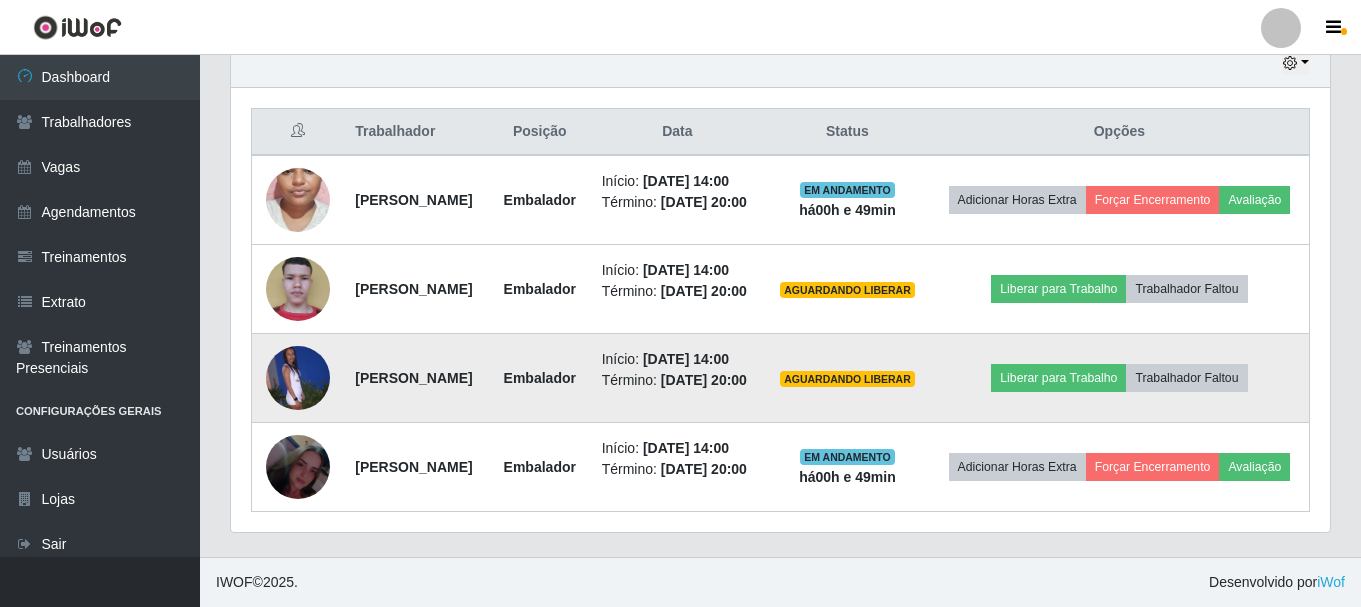 click on "Liberar para Trabalho Trabalhador Faltou" at bounding box center (1120, 378) 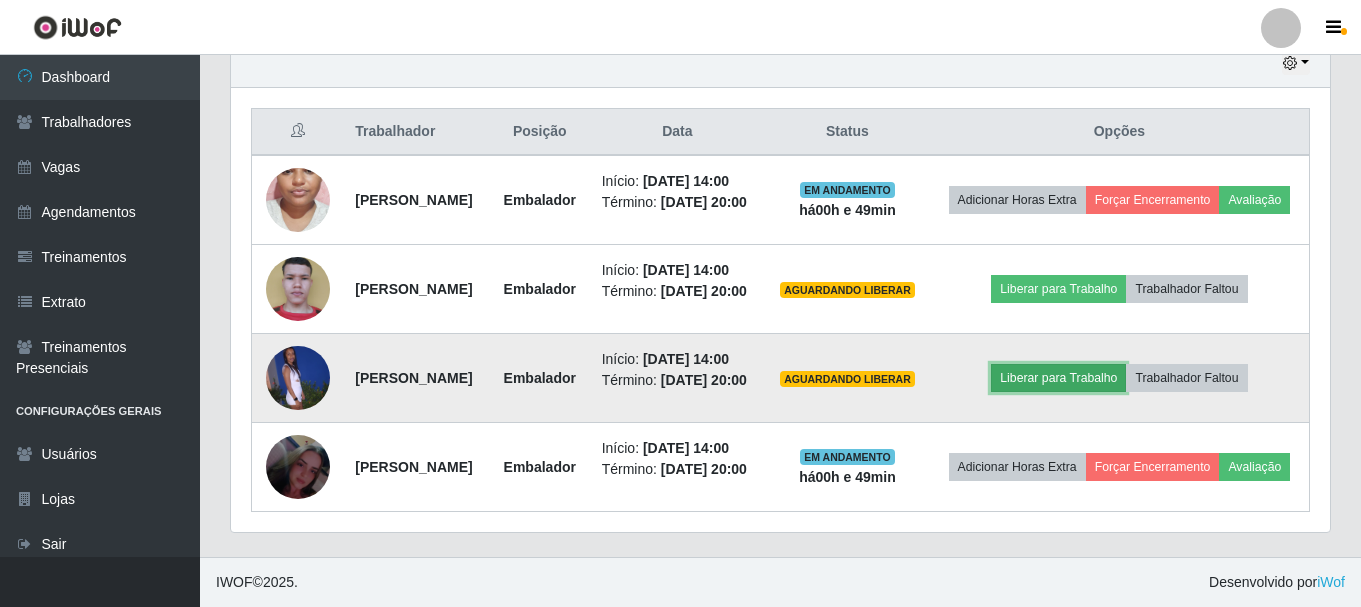 click on "Liberar para Trabalho" at bounding box center (1058, 378) 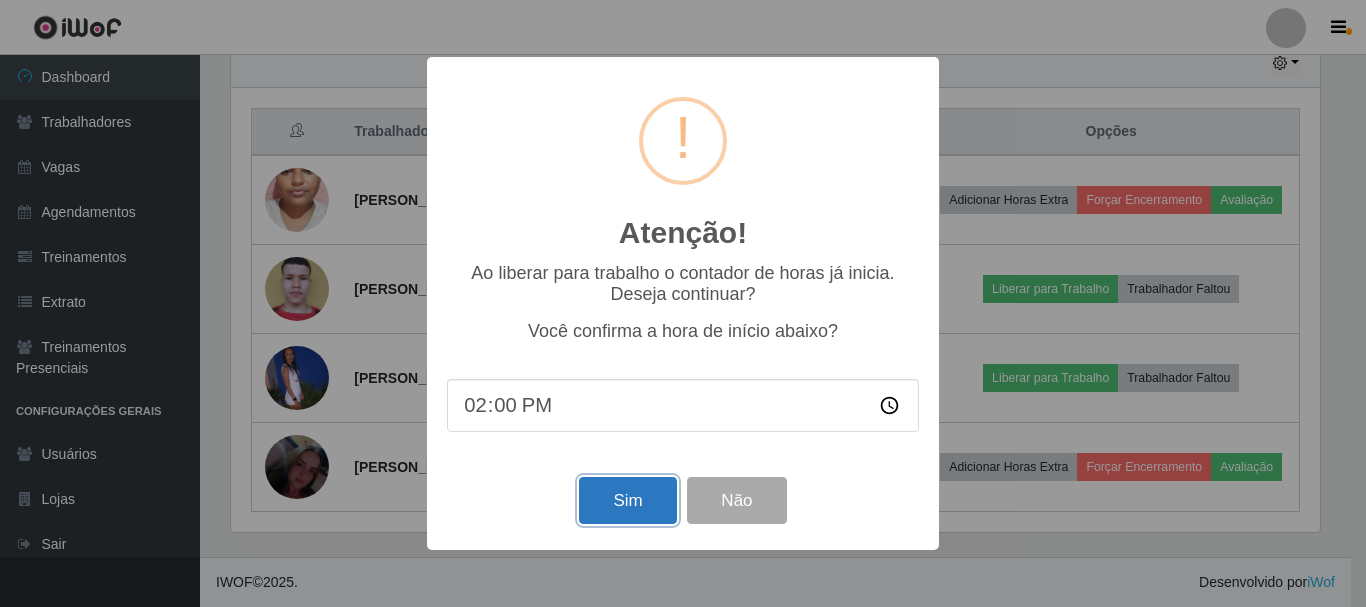 click on "Sim" at bounding box center [627, 500] 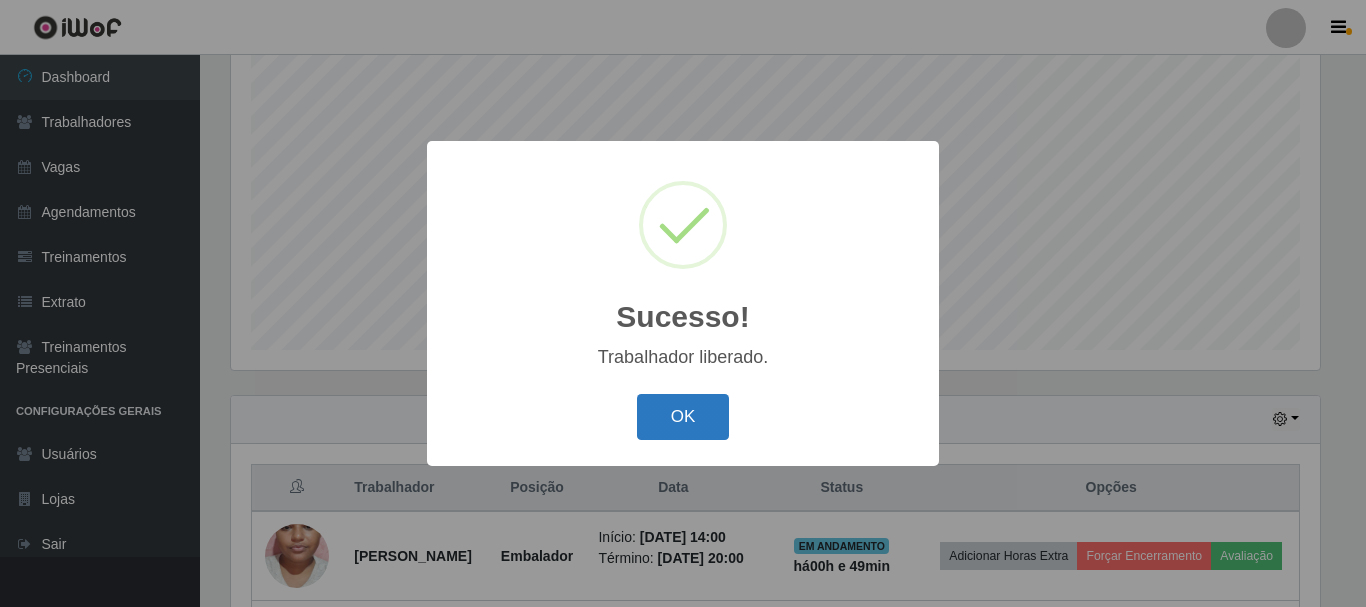 click on "OK" at bounding box center [683, 417] 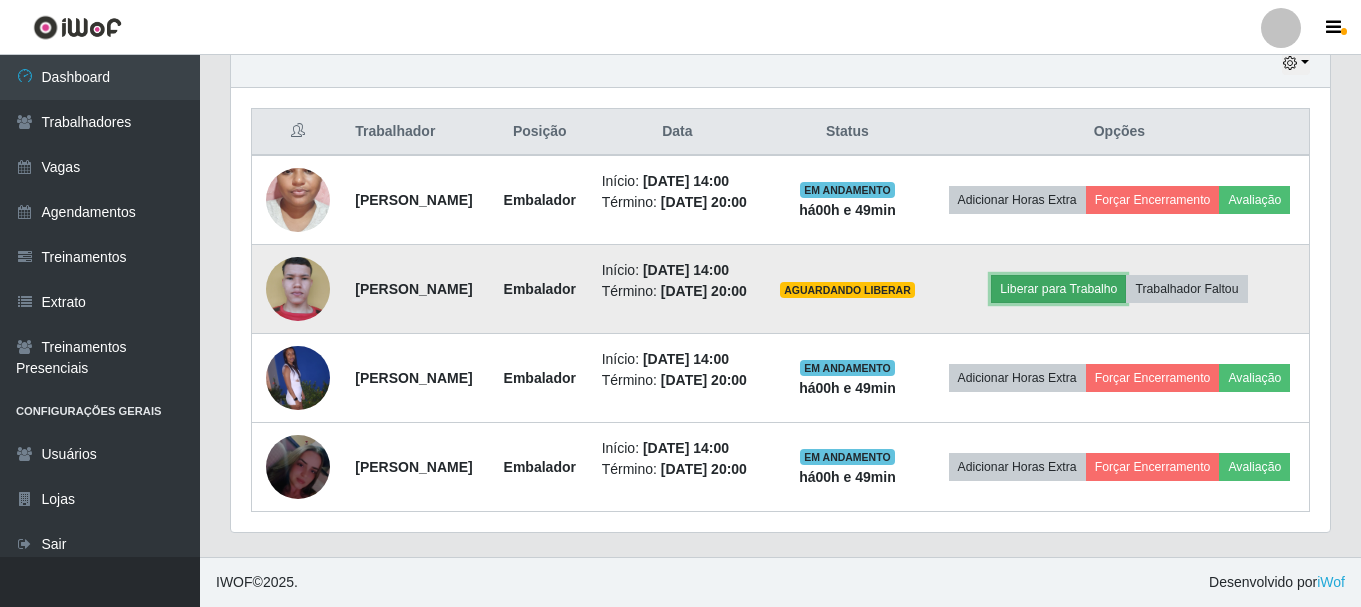 click on "Liberar para Trabalho" at bounding box center (1058, 289) 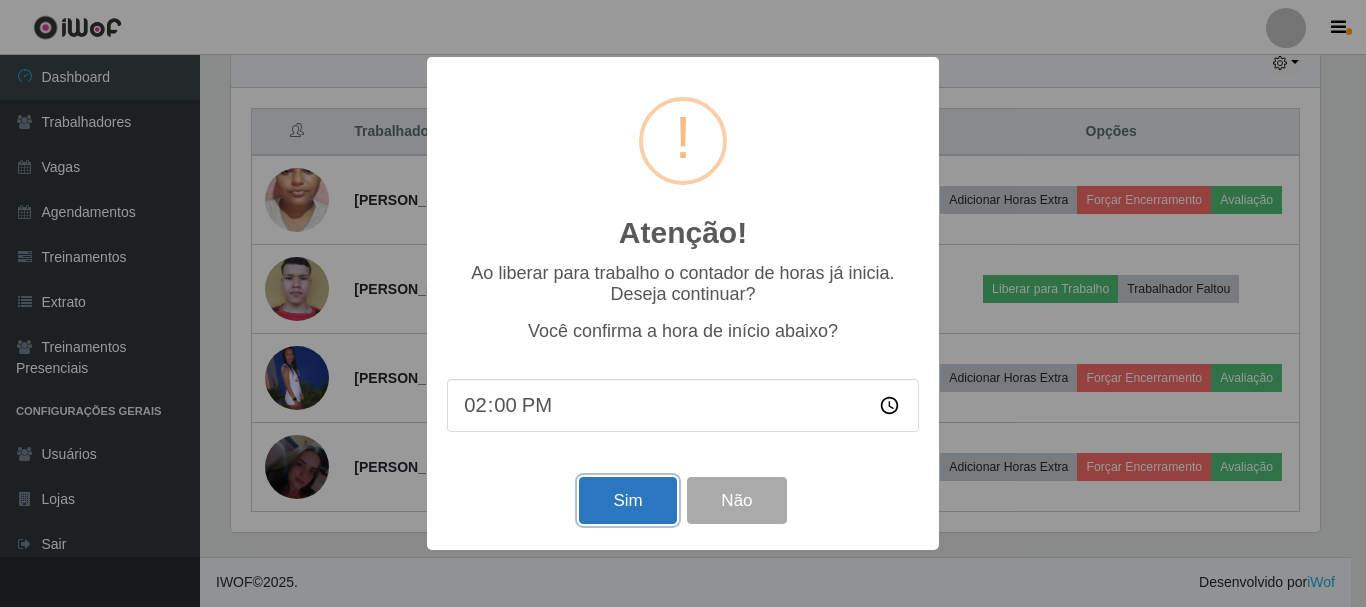 click on "Sim" at bounding box center [627, 500] 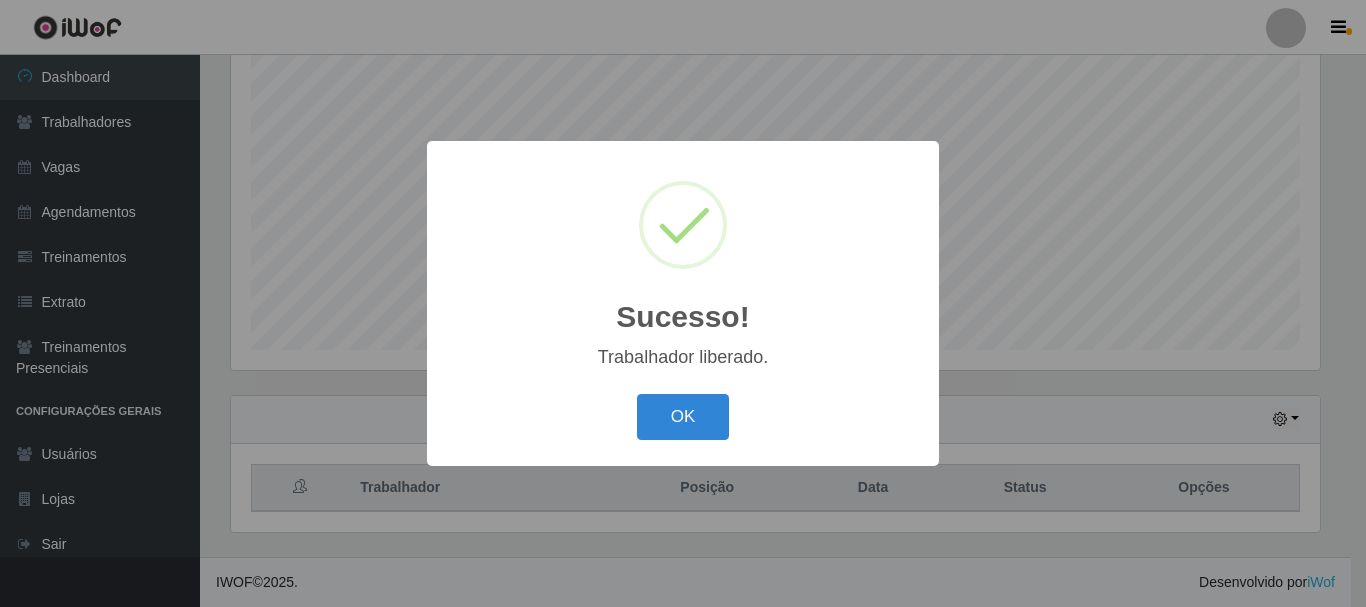 click on "OK" at bounding box center [683, 417] 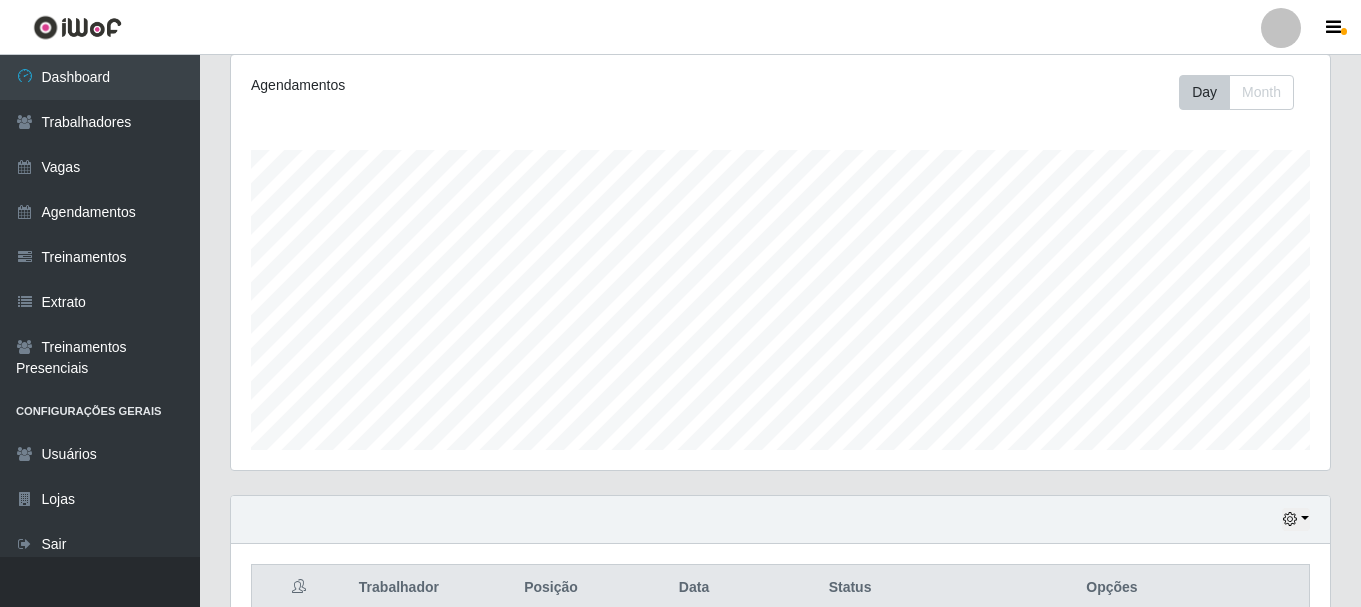 scroll, scrollTop: 0, scrollLeft: 0, axis: both 